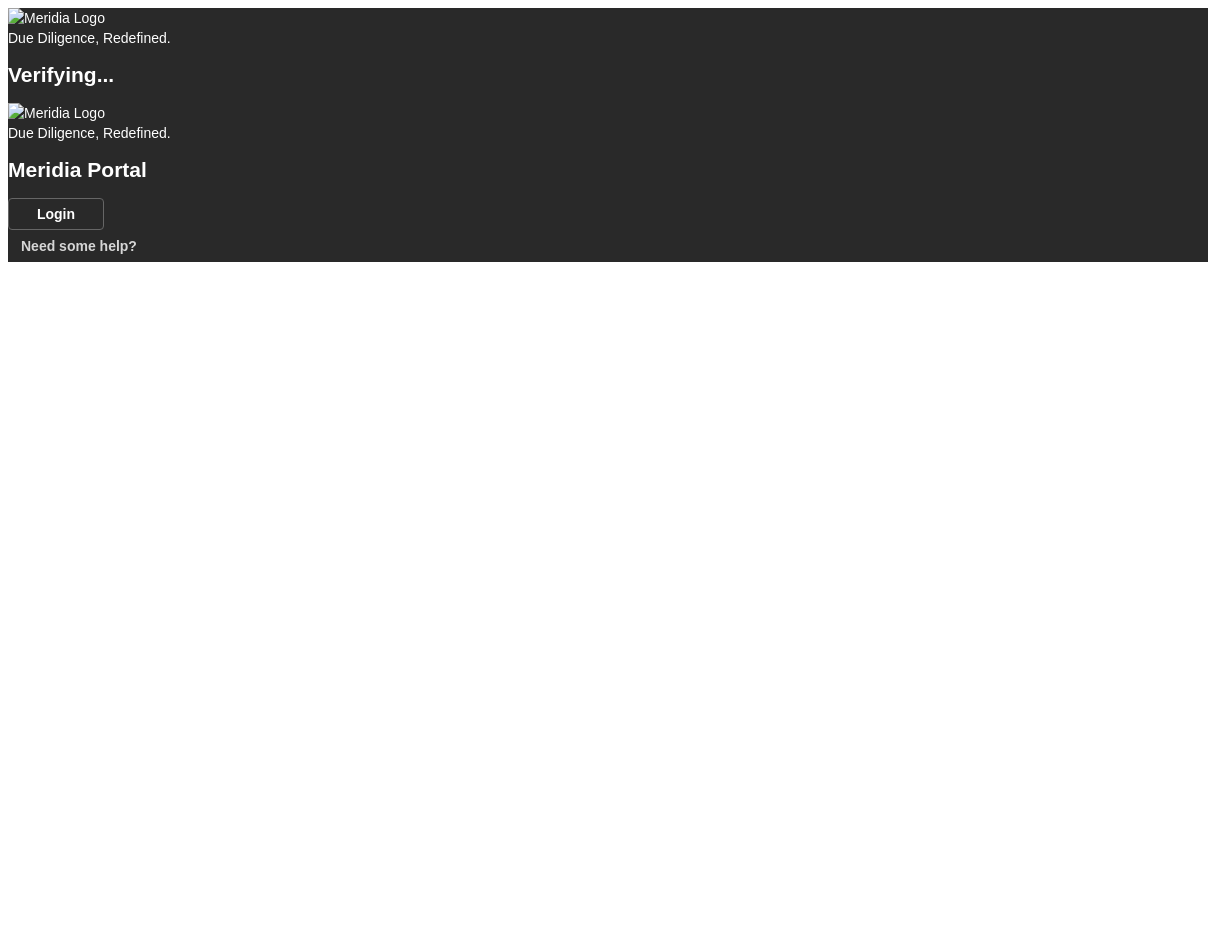 scroll, scrollTop: 0, scrollLeft: 0, axis: both 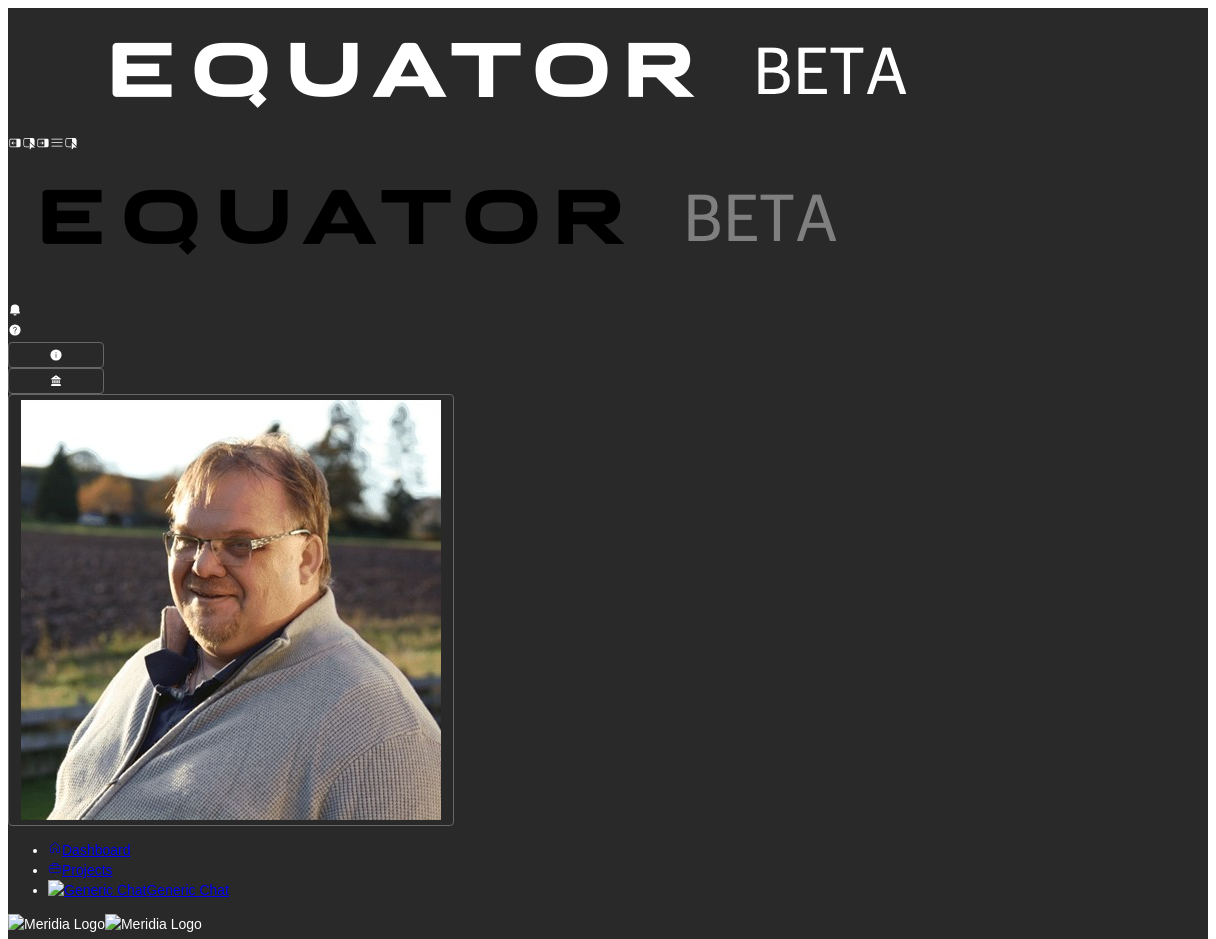 click on "C" at bounding box center [293, 1152] 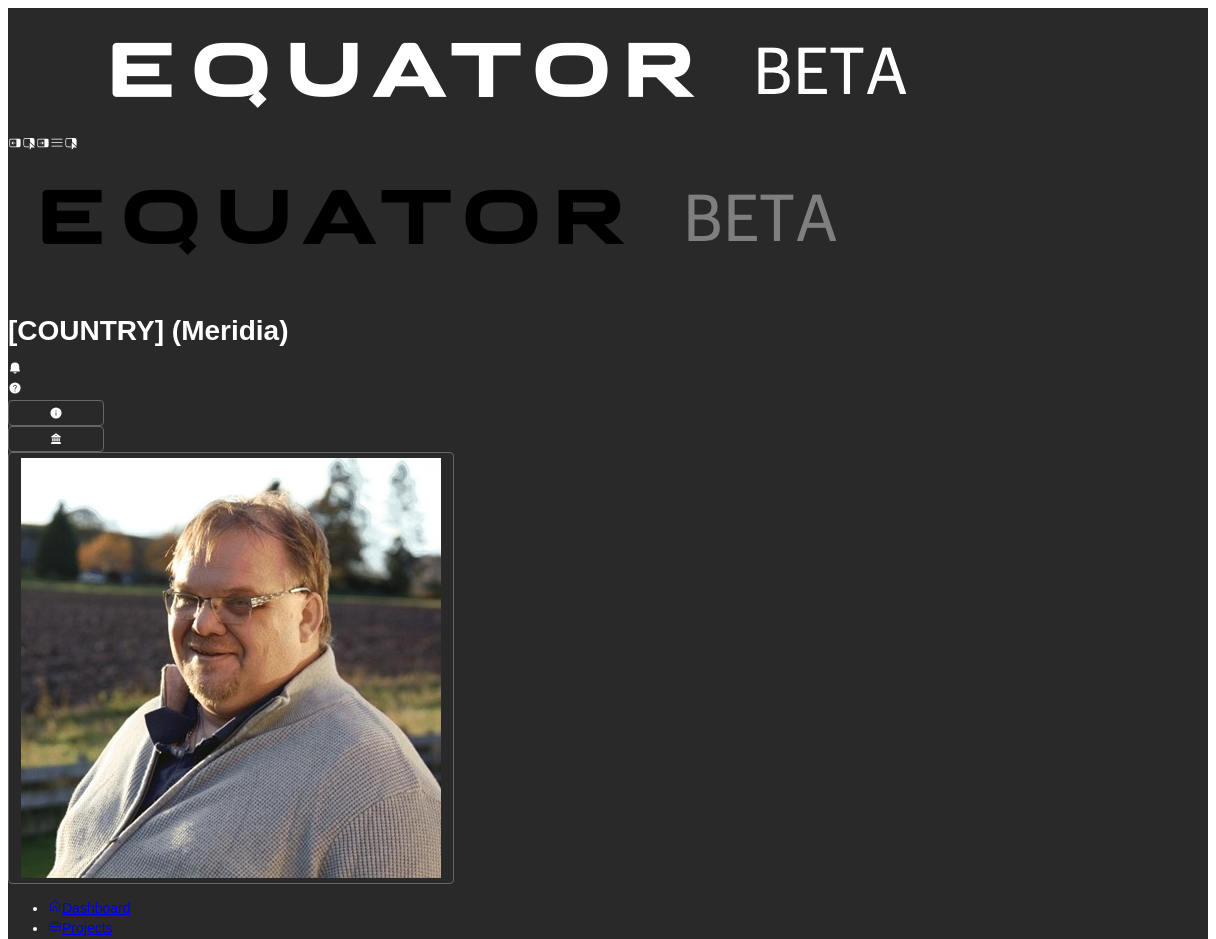 click at bounding box center [97, 1208] 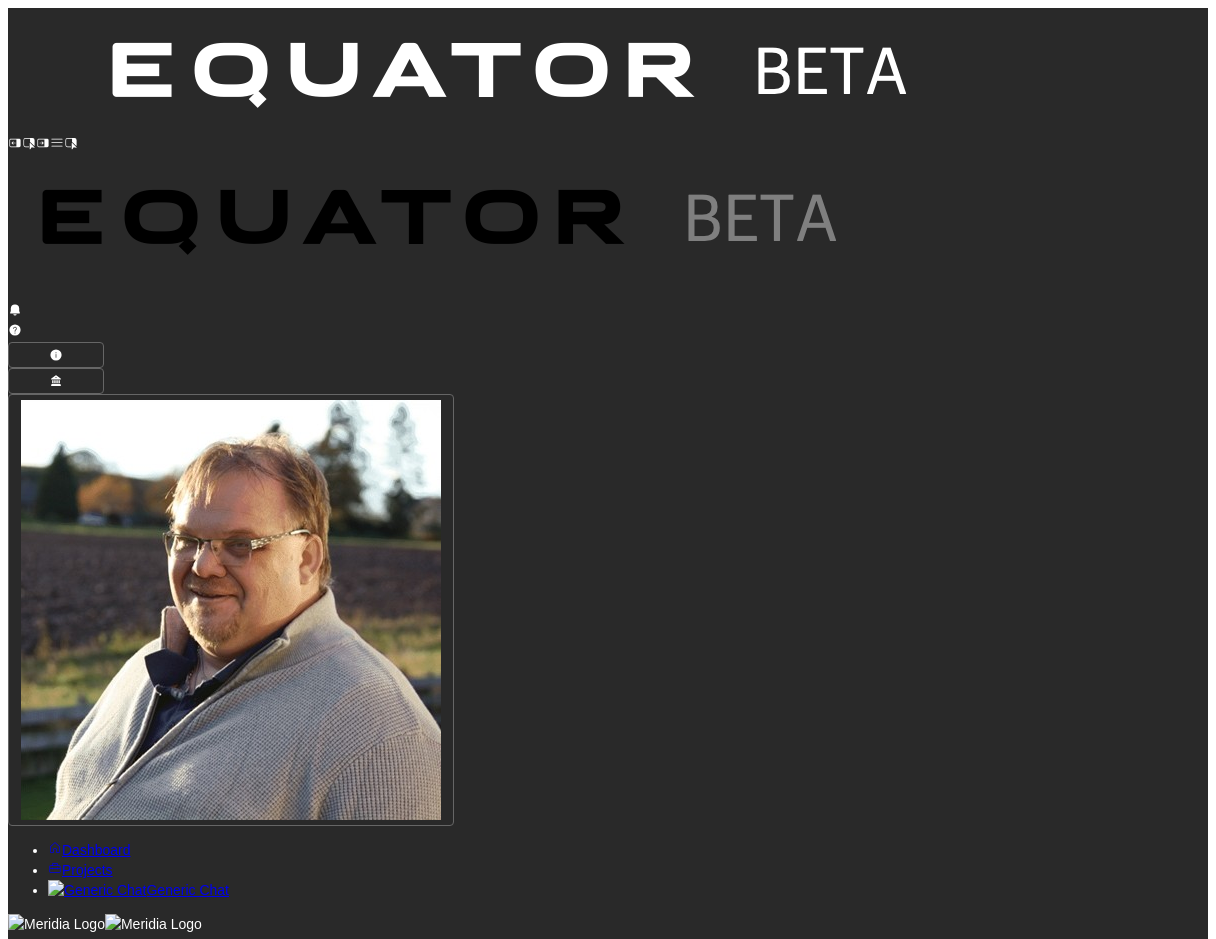 click 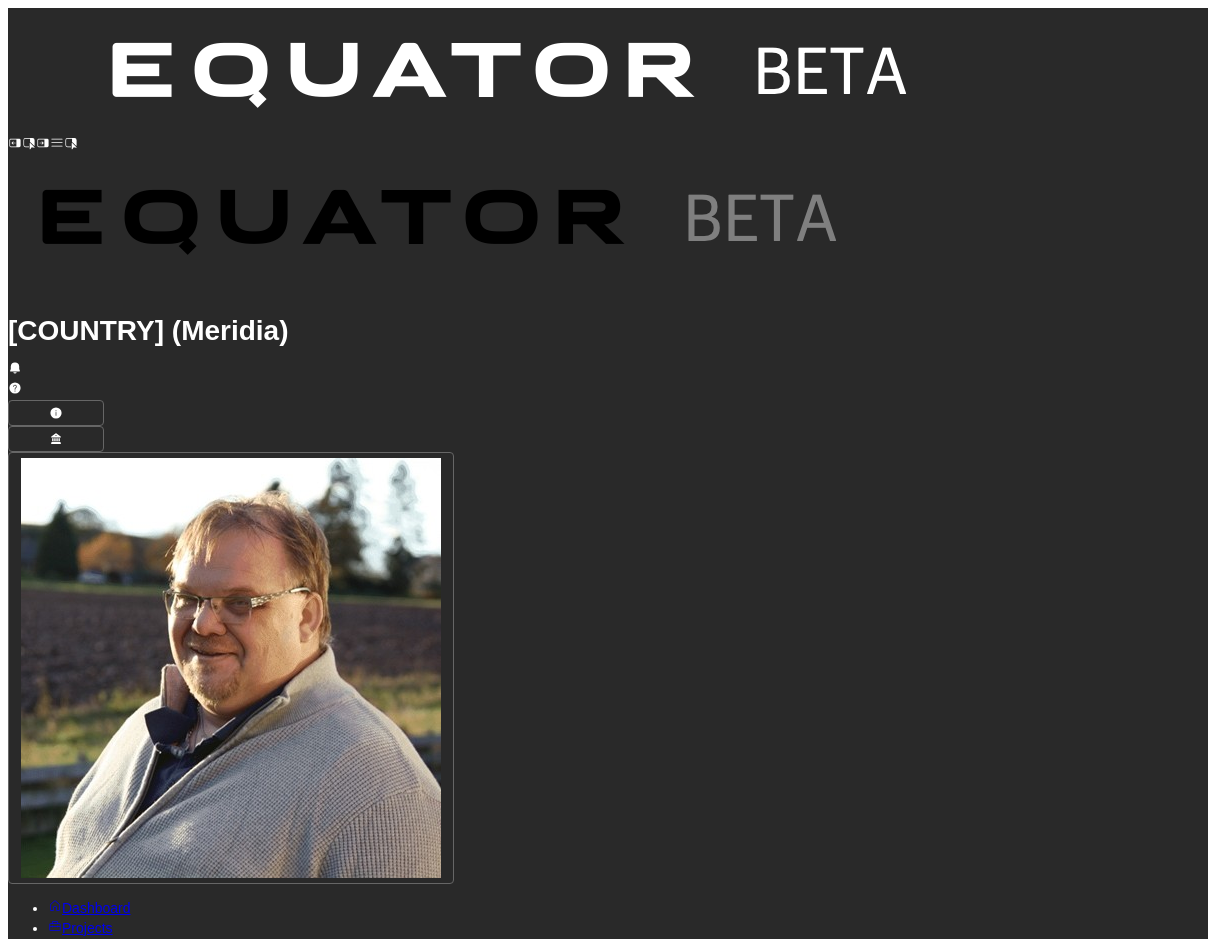 click on "Project Chat" at bounding box center [259, 1188] 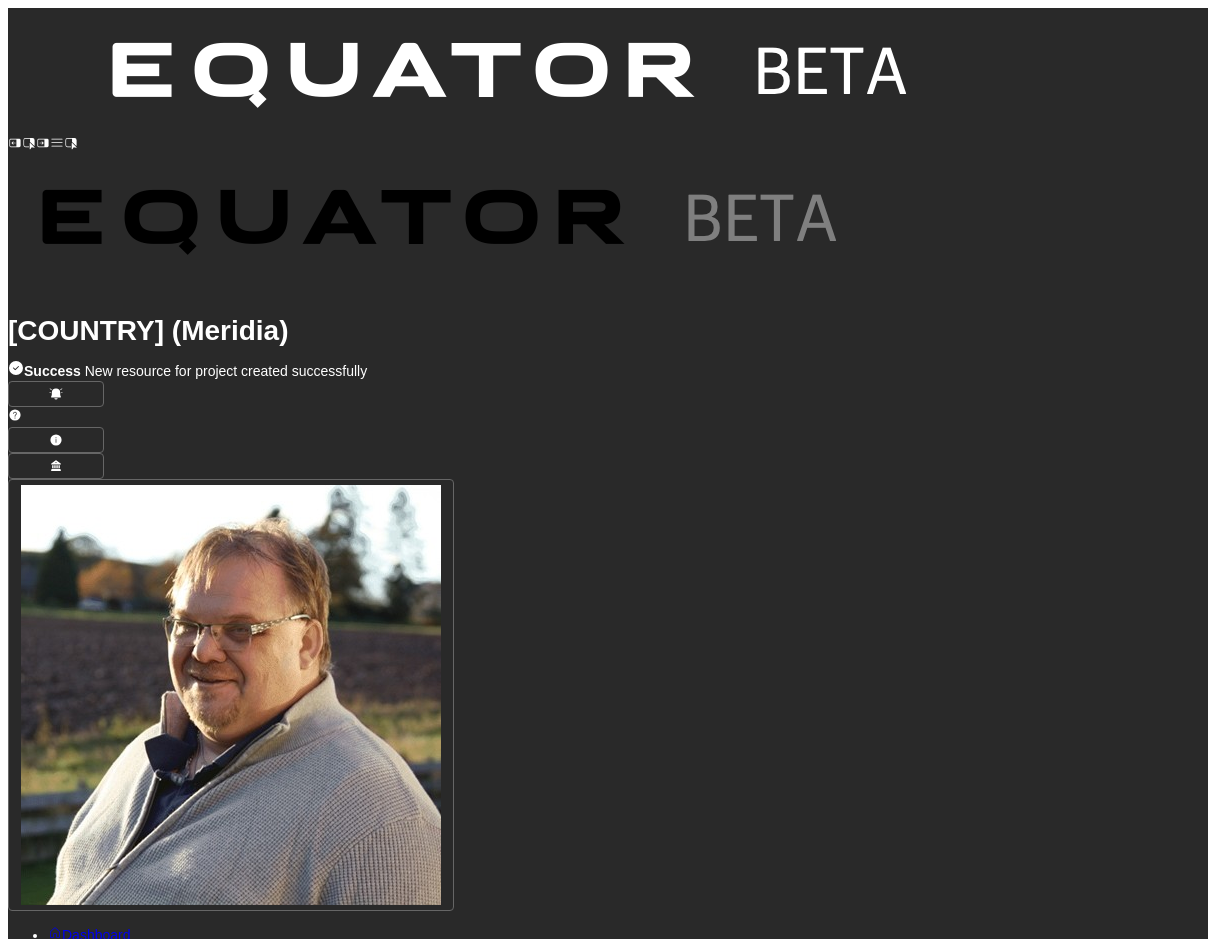select on "*******" 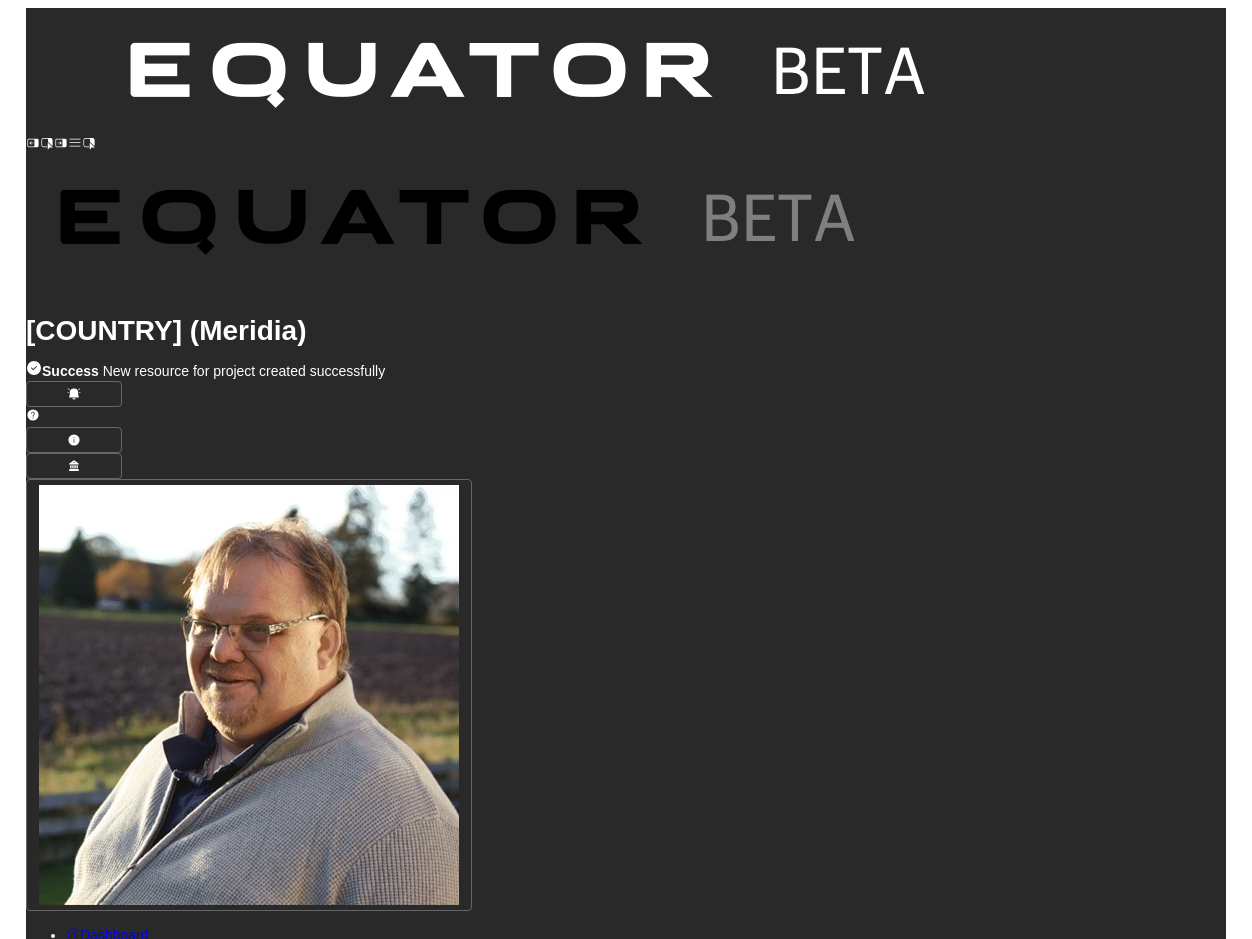 scroll, scrollTop: 490, scrollLeft: 0, axis: vertical 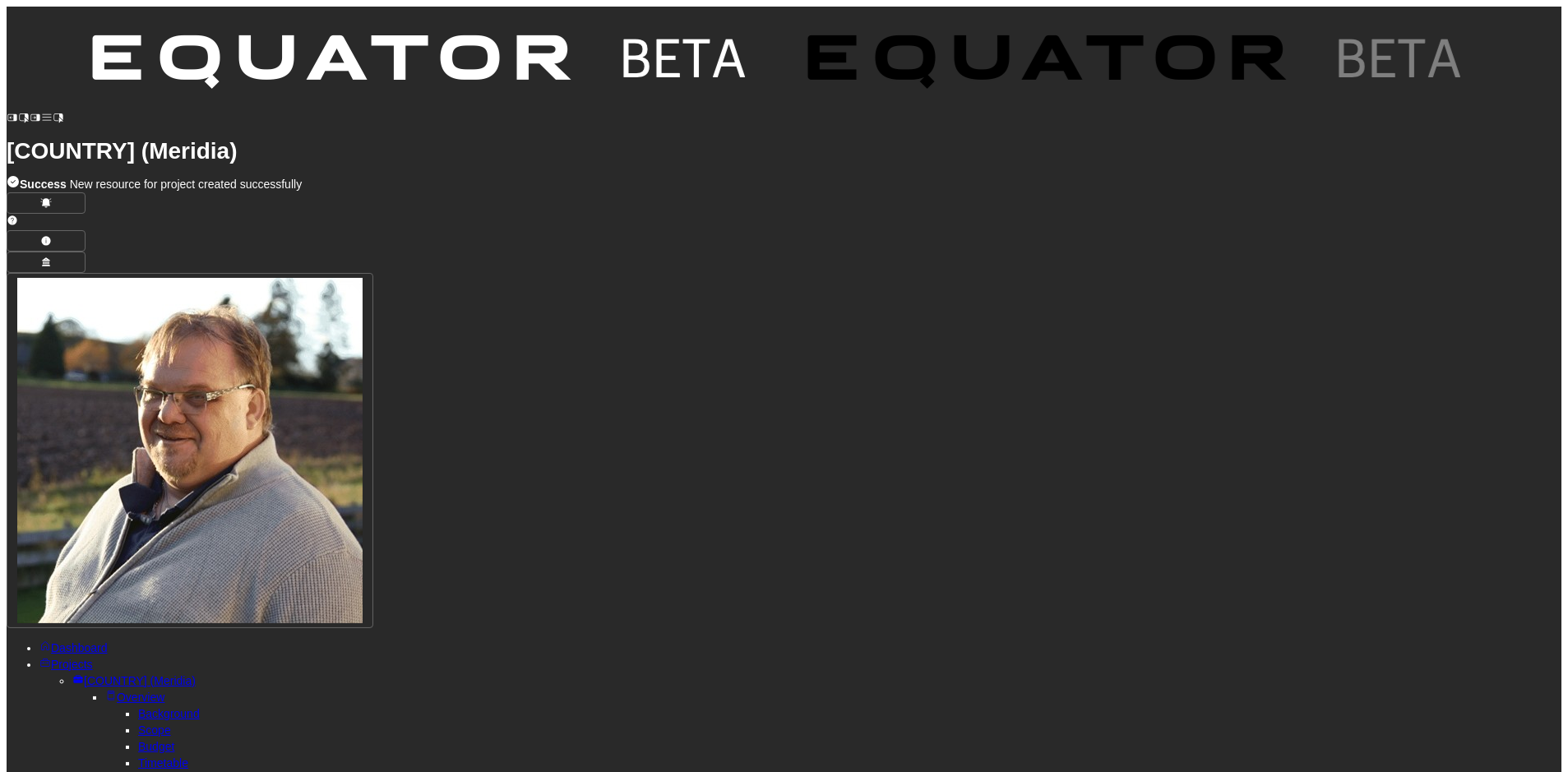 click on "Edit" at bounding box center (46, 1644) 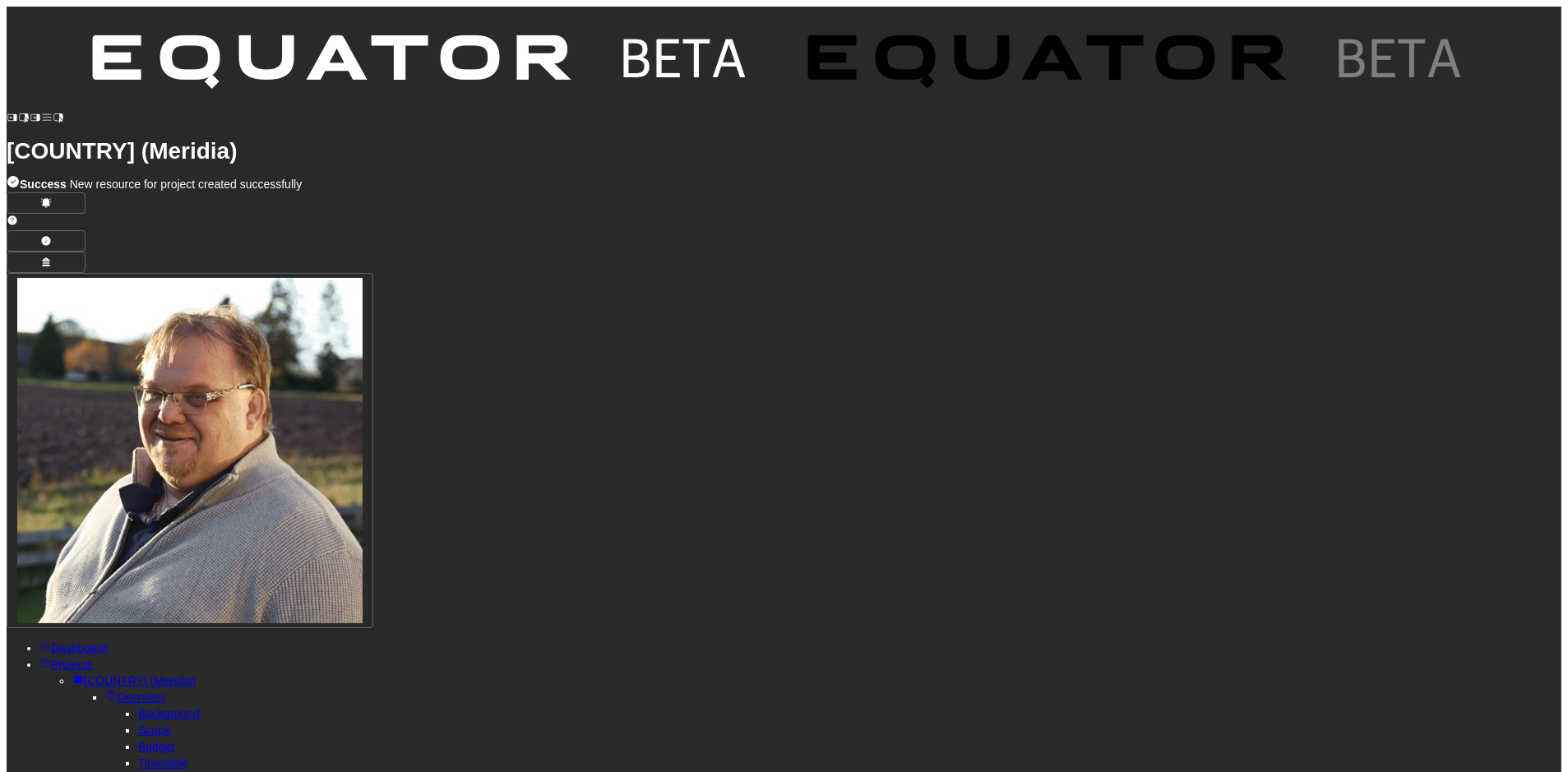 click at bounding box center [495, 1808] 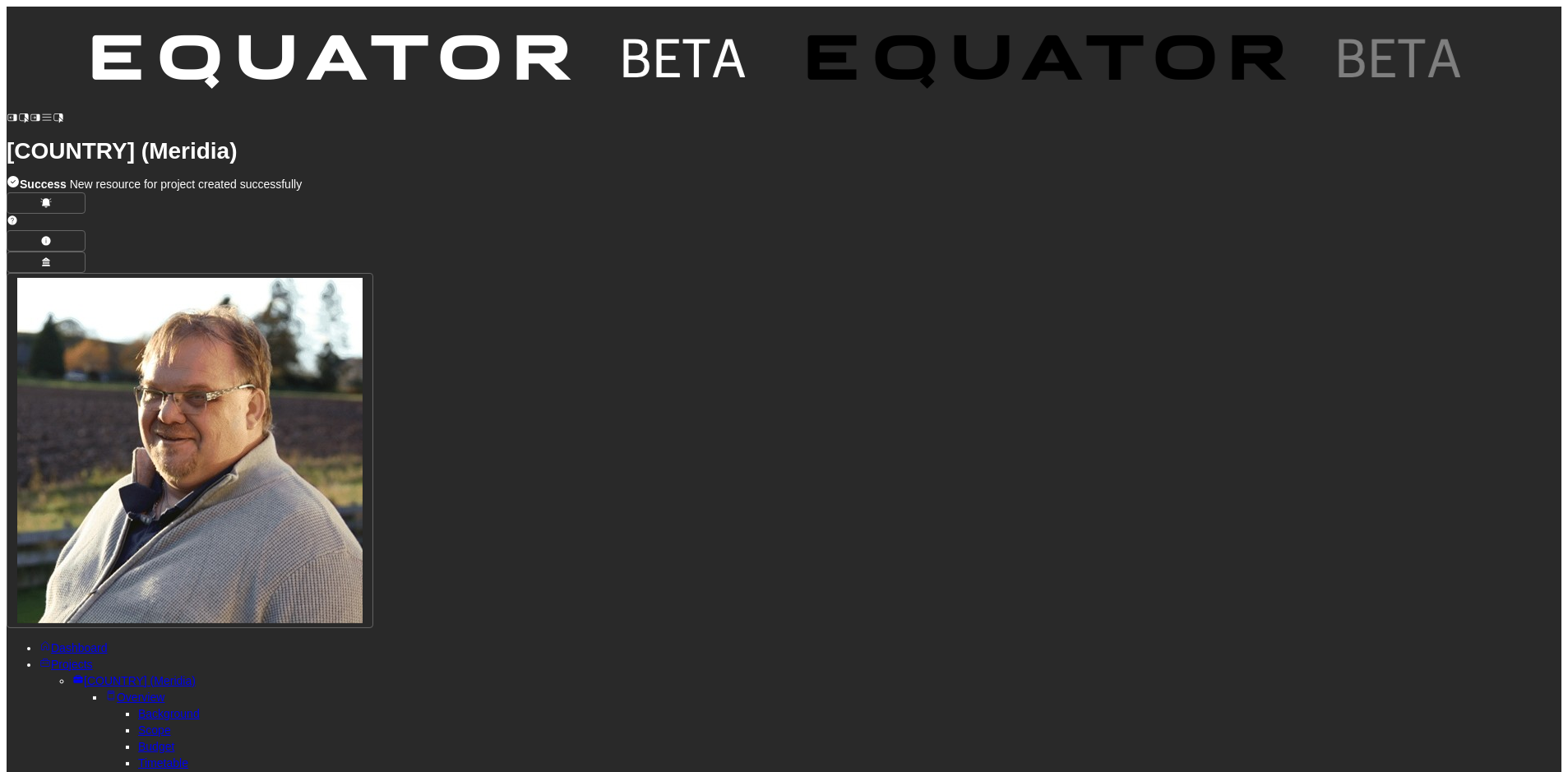 scroll, scrollTop: 284, scrollLeft: 0, axis: vertical 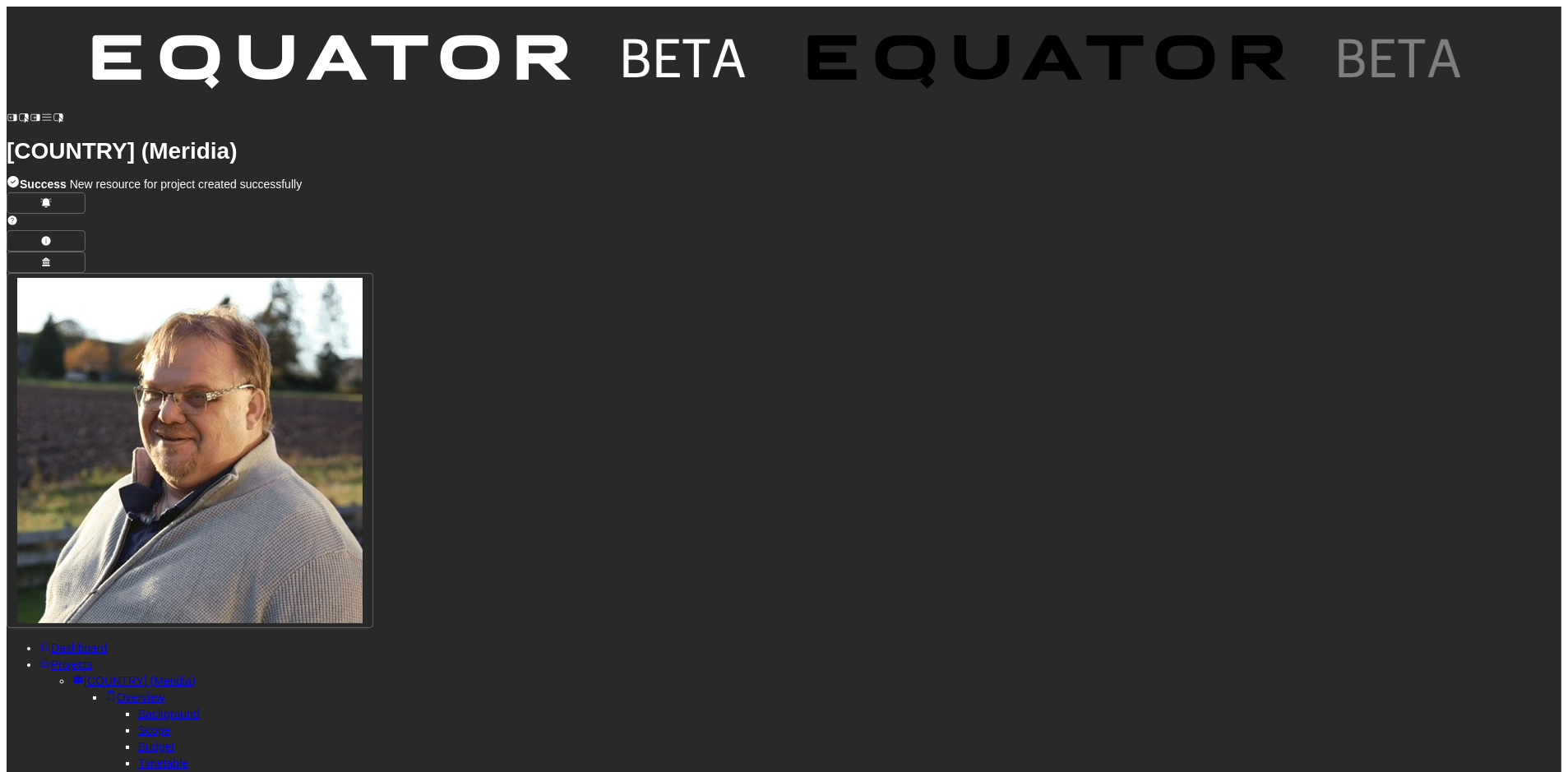 click on "**********" at bounding box center [495, 2230] 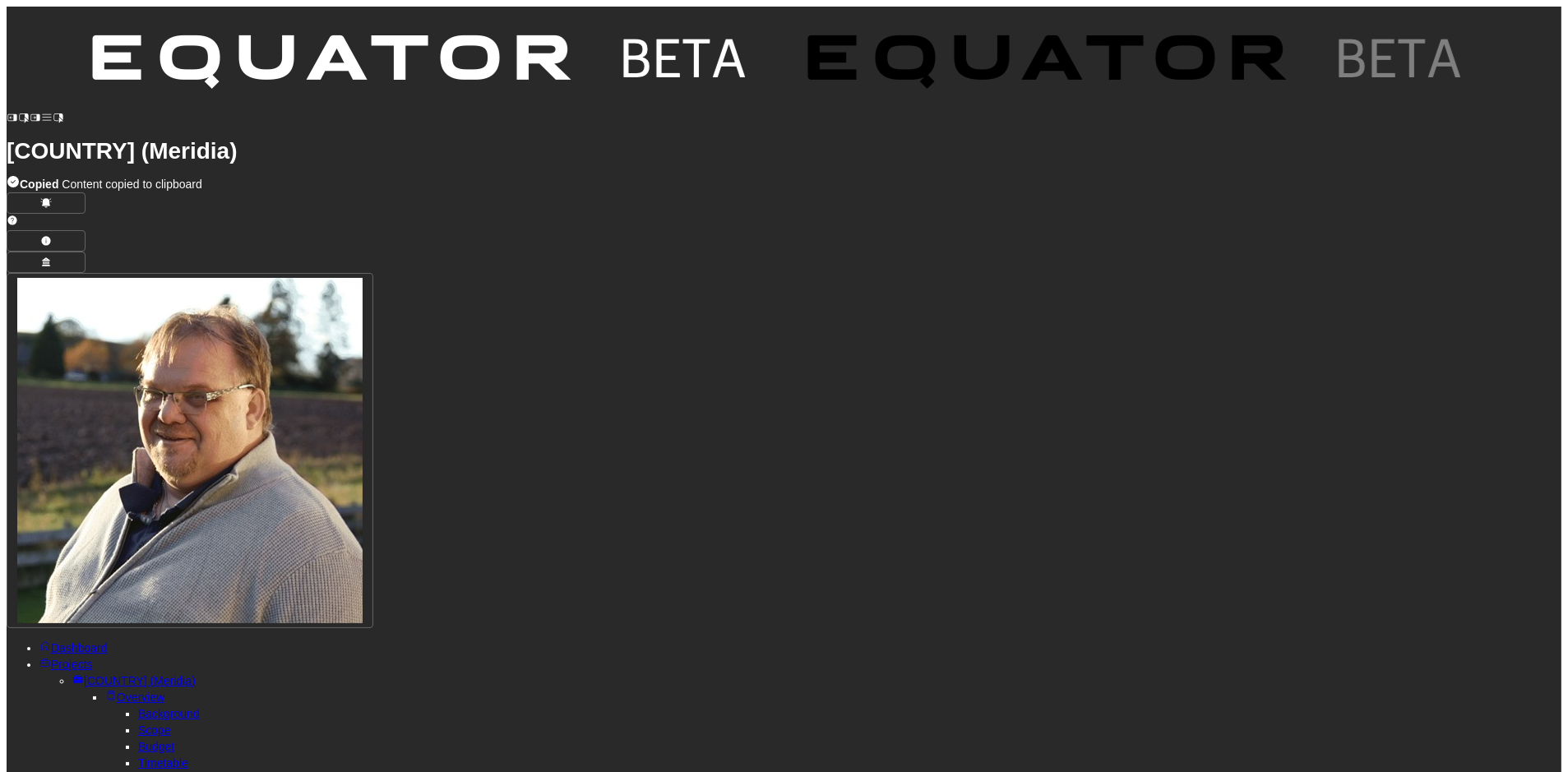 type 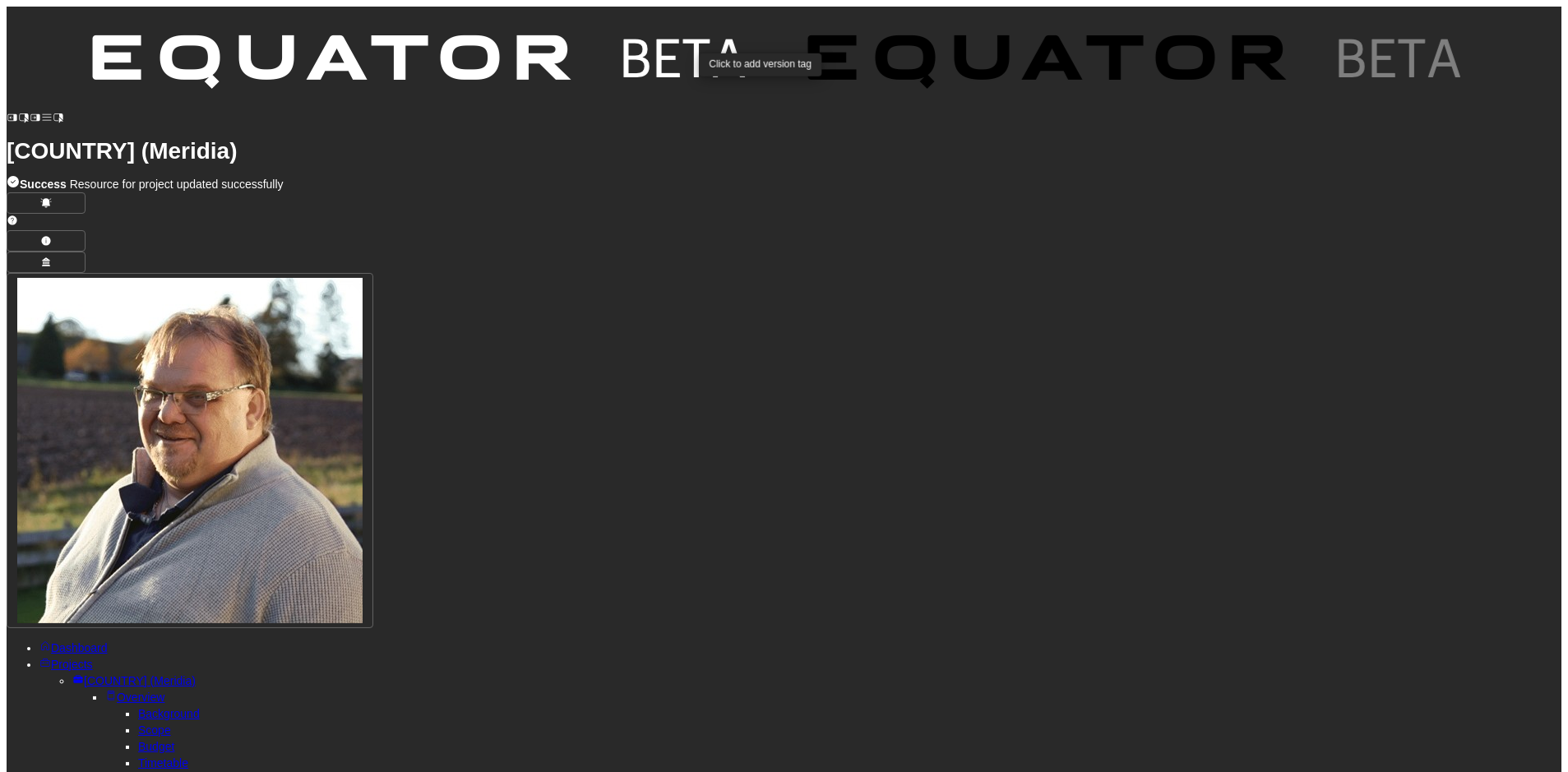 click on "Add Version Tag" at bounding box center [210, 1283] 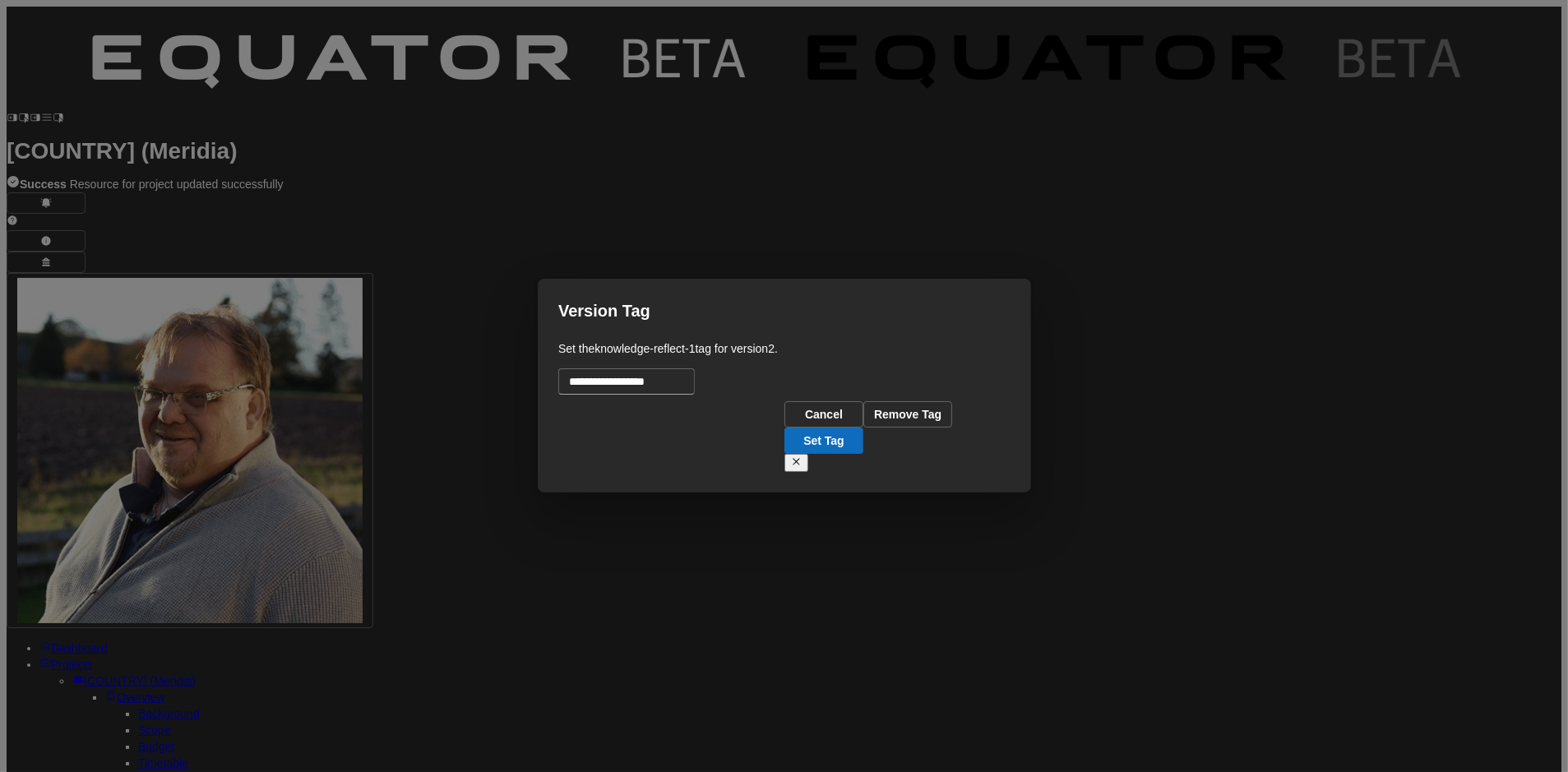 type on "**********" 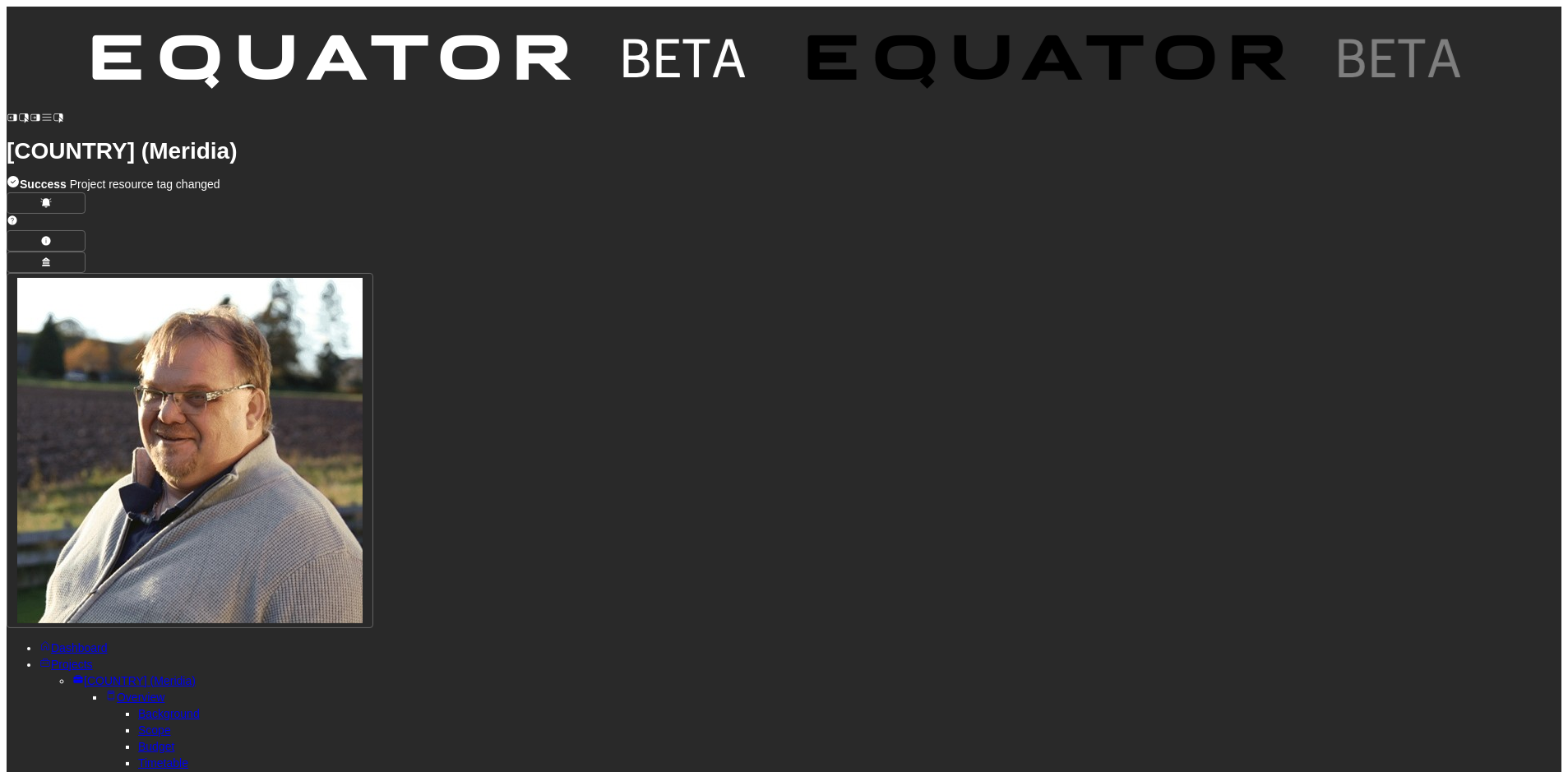 click on "Publish" at bounding box center [46, 1305] 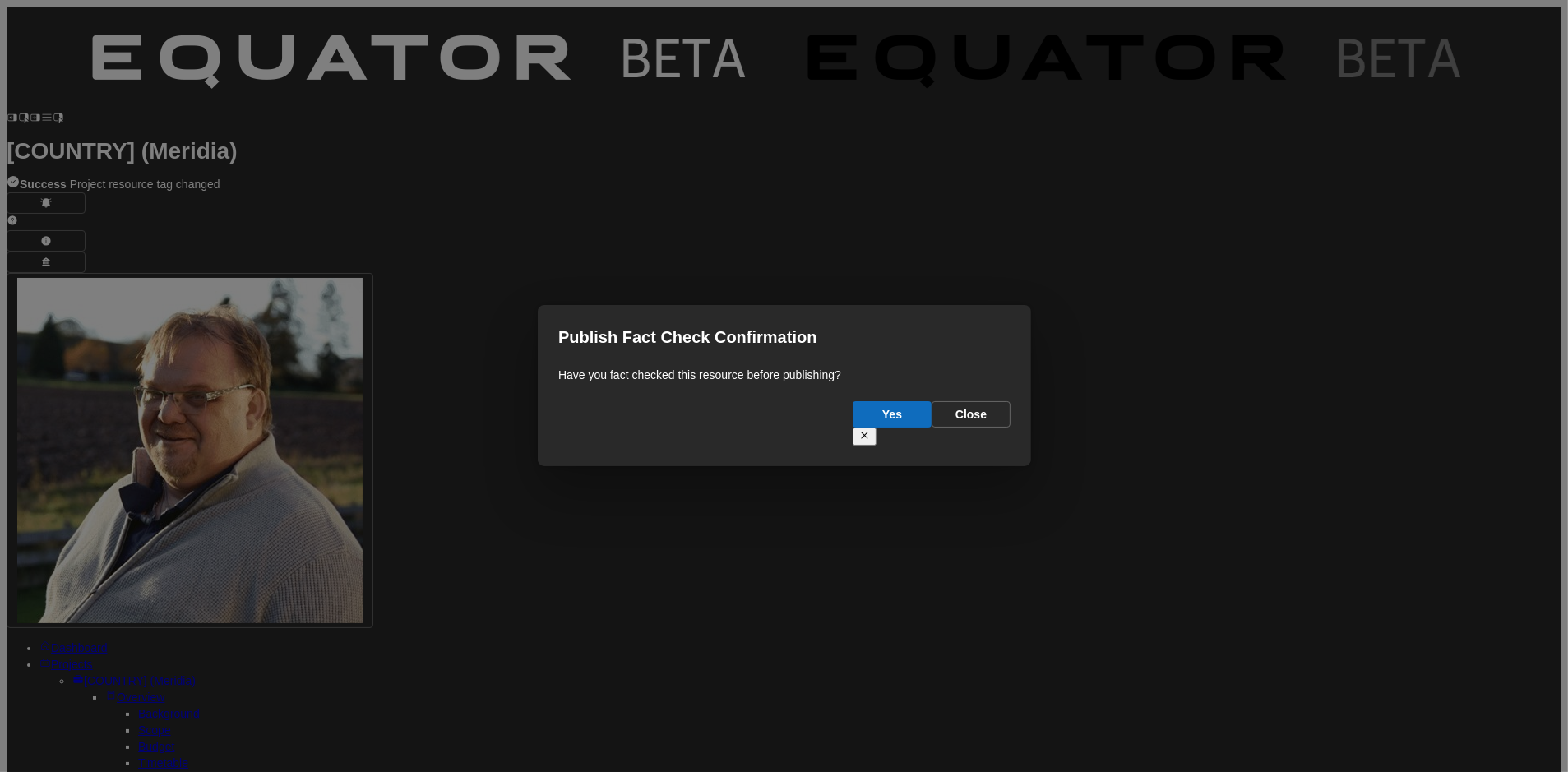 click on "Yes" at bounding box center (892, 414) 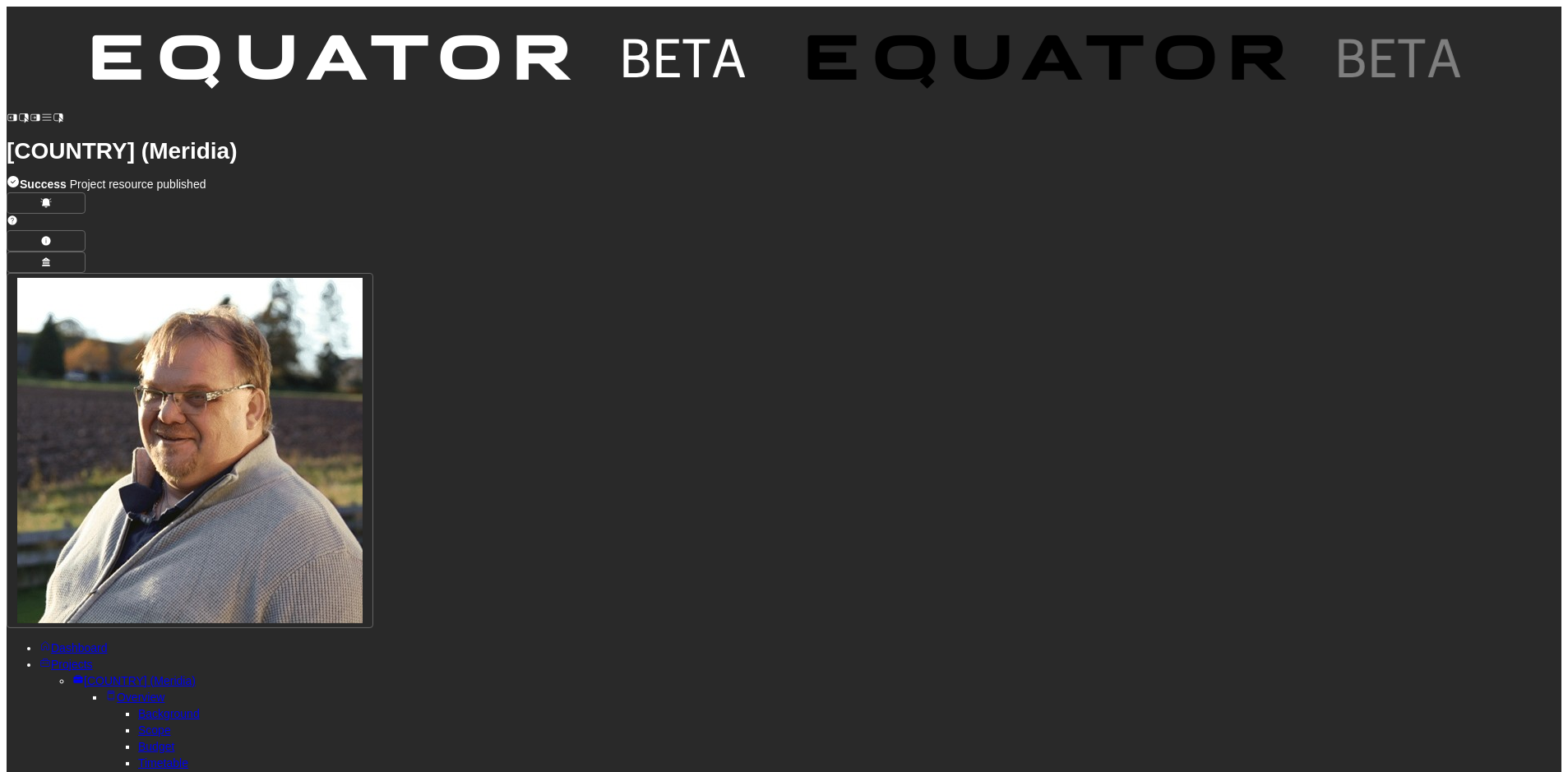 scroll, scrollTop: 343, scrollLeft: 0, axis: vertical 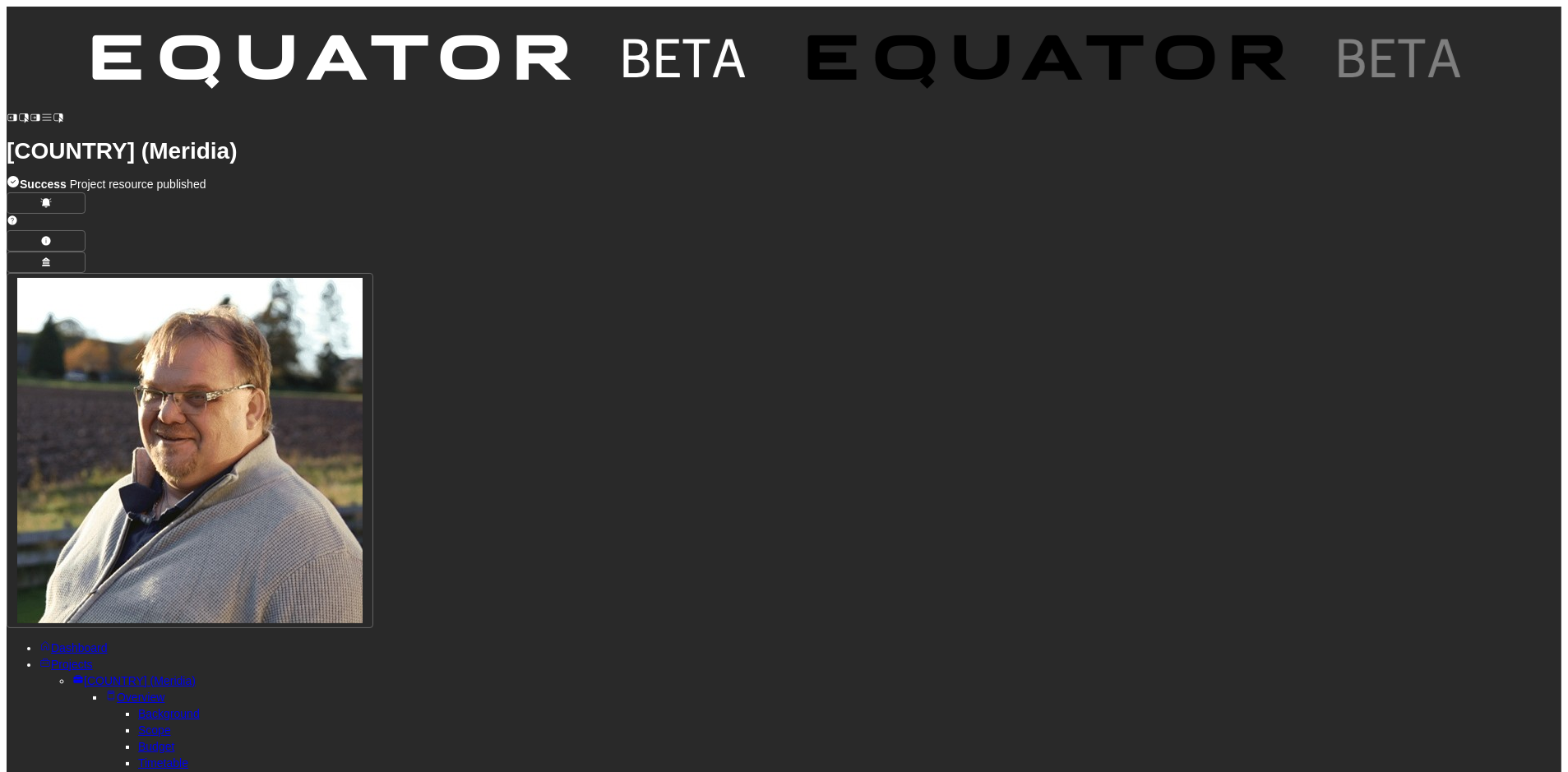 click on "Add  Observation" at bounding box center [62, 1279] 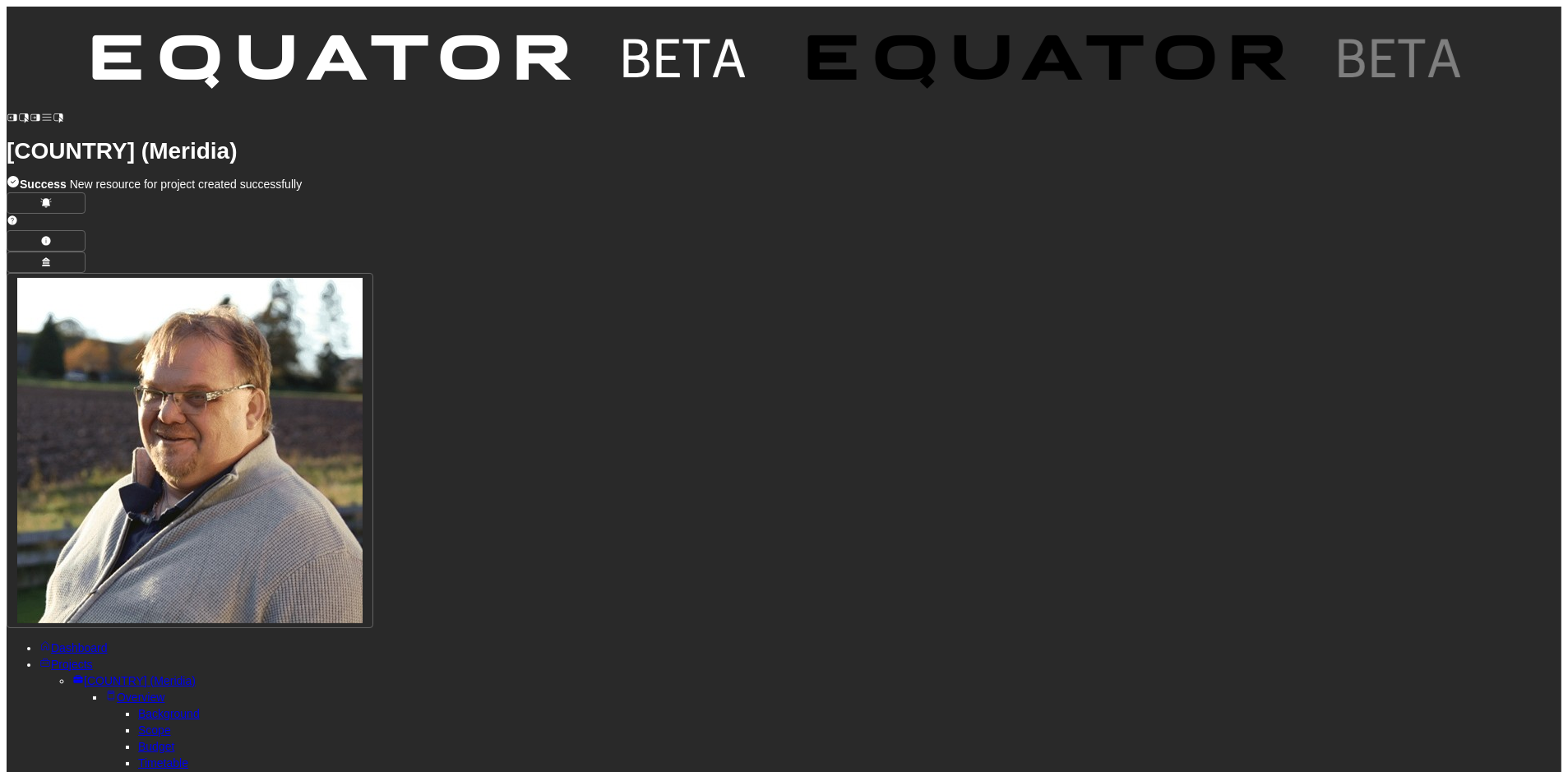 select on "*******" 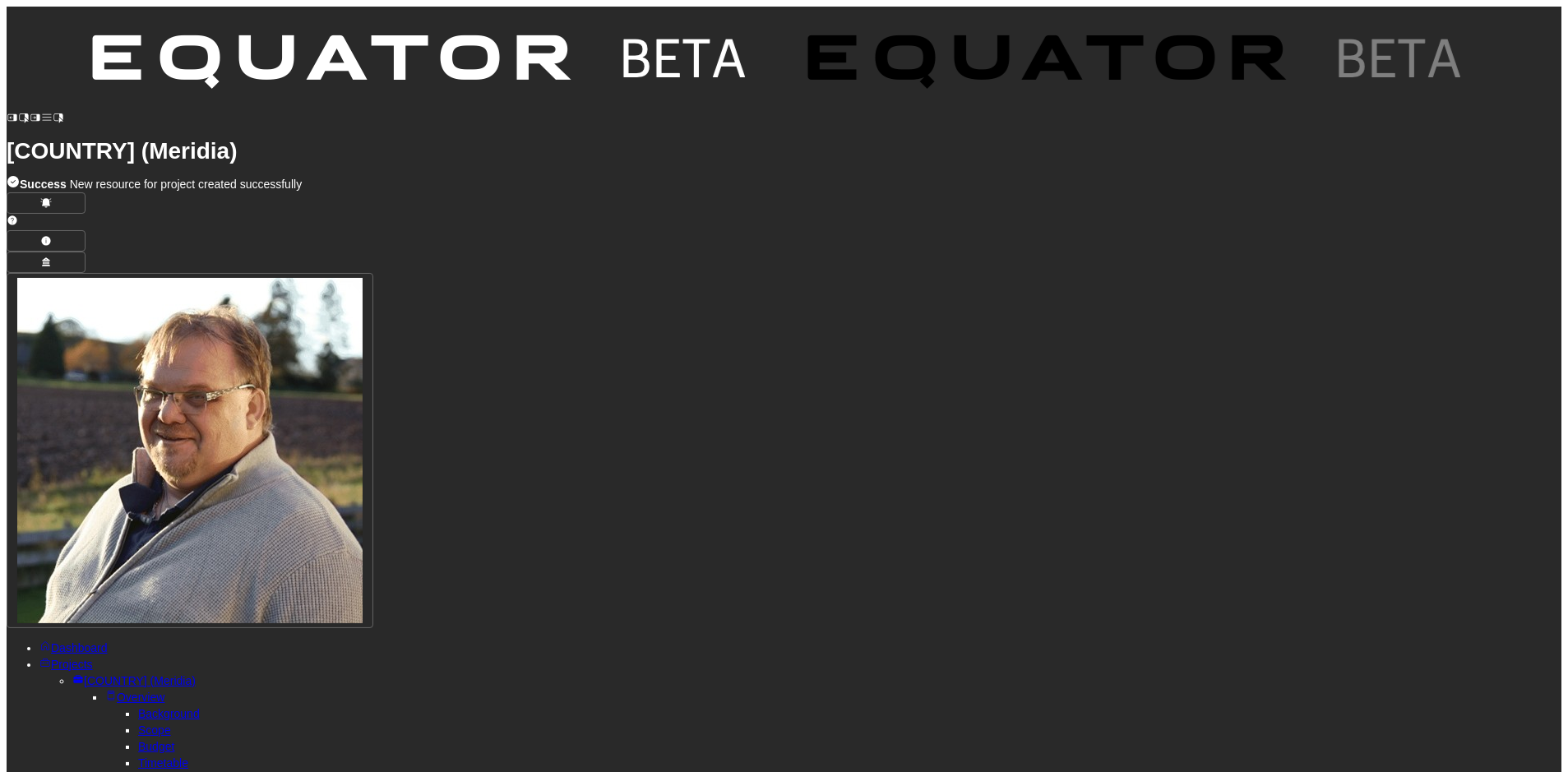 scroll, scrollTop: 268, scrollLeft: 0, axis: vertical 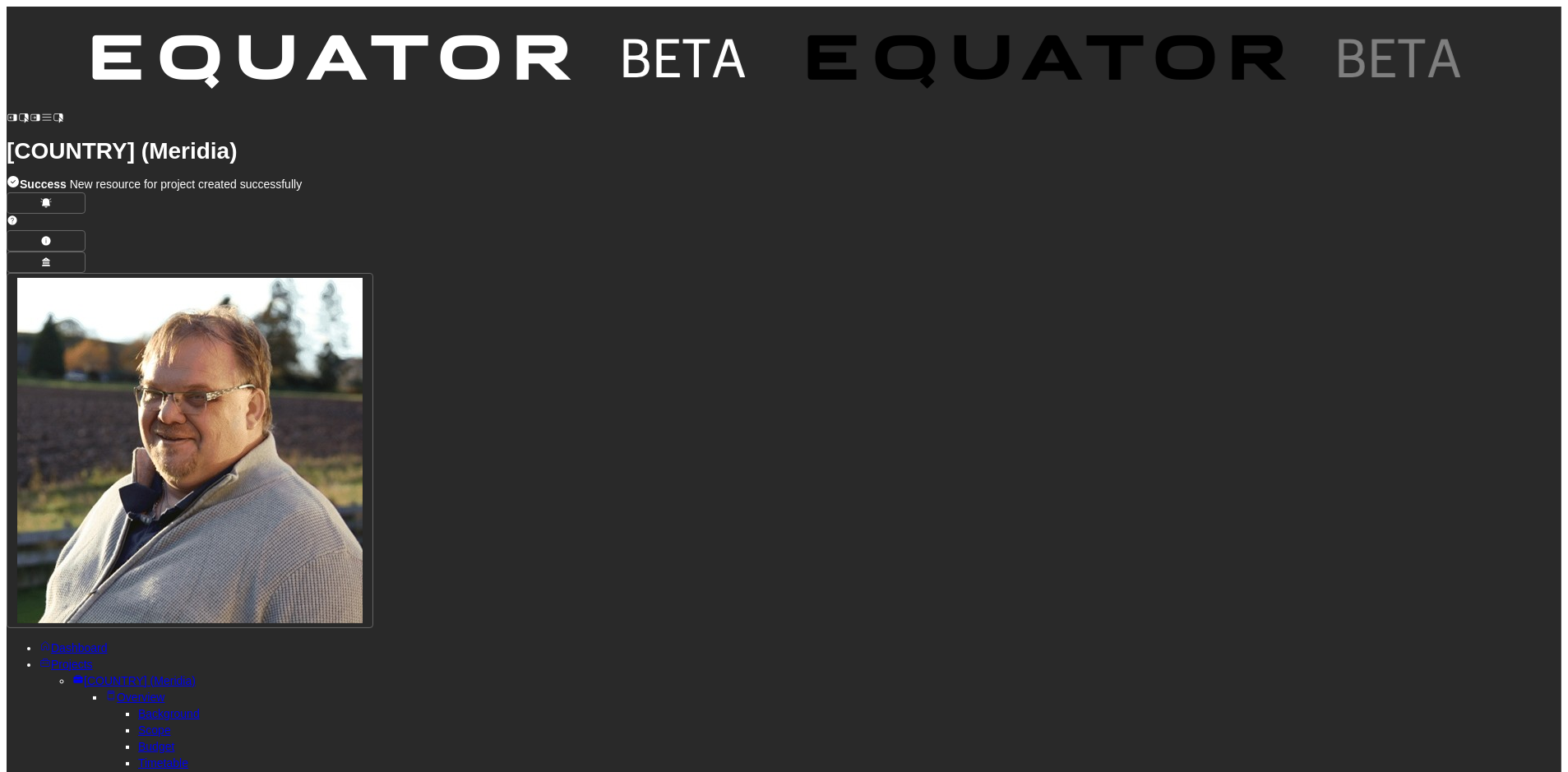 click at bounding box center (495, 1790) 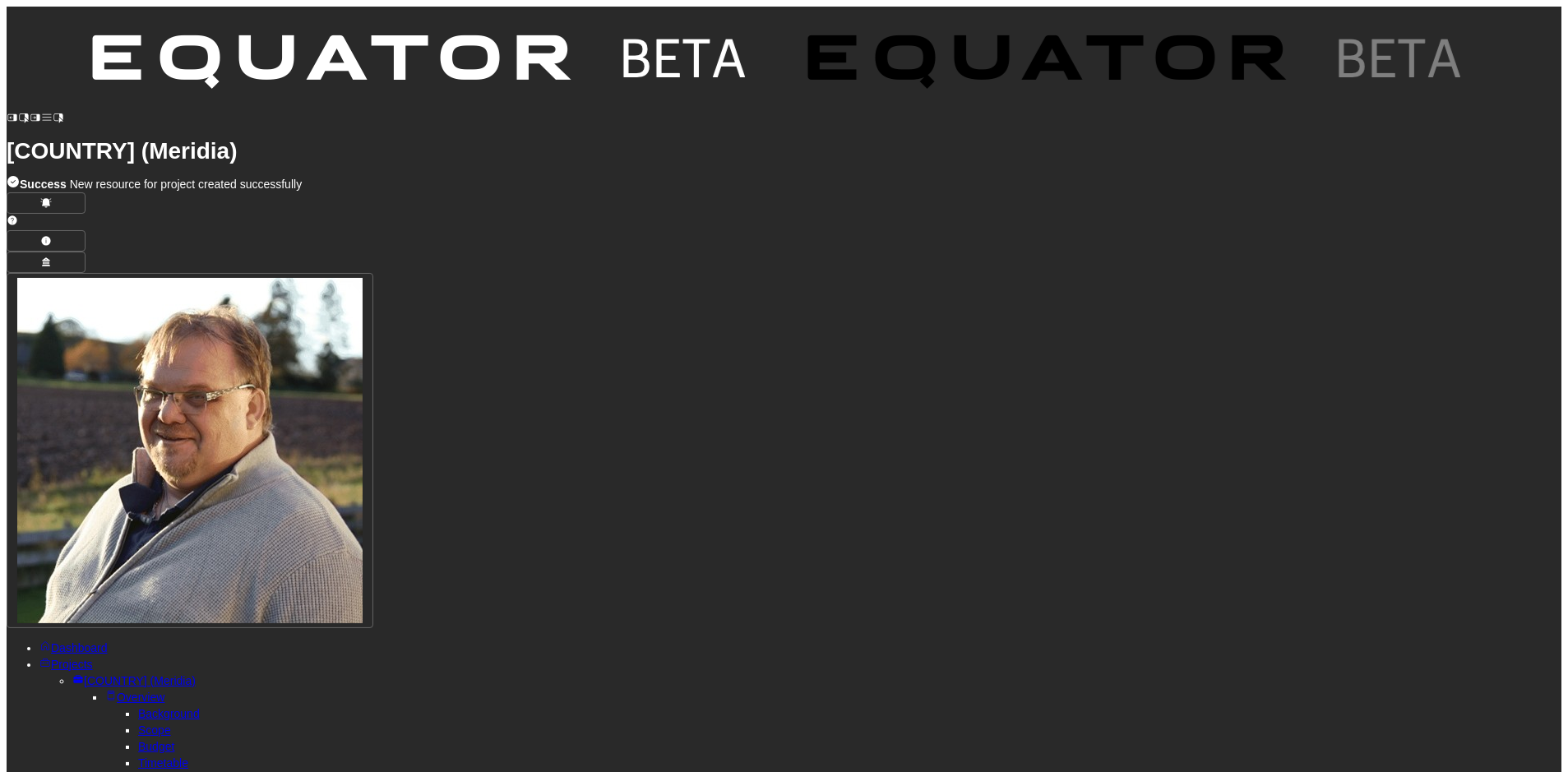click on "Generate Heading" at bounding box center (67, 1902) 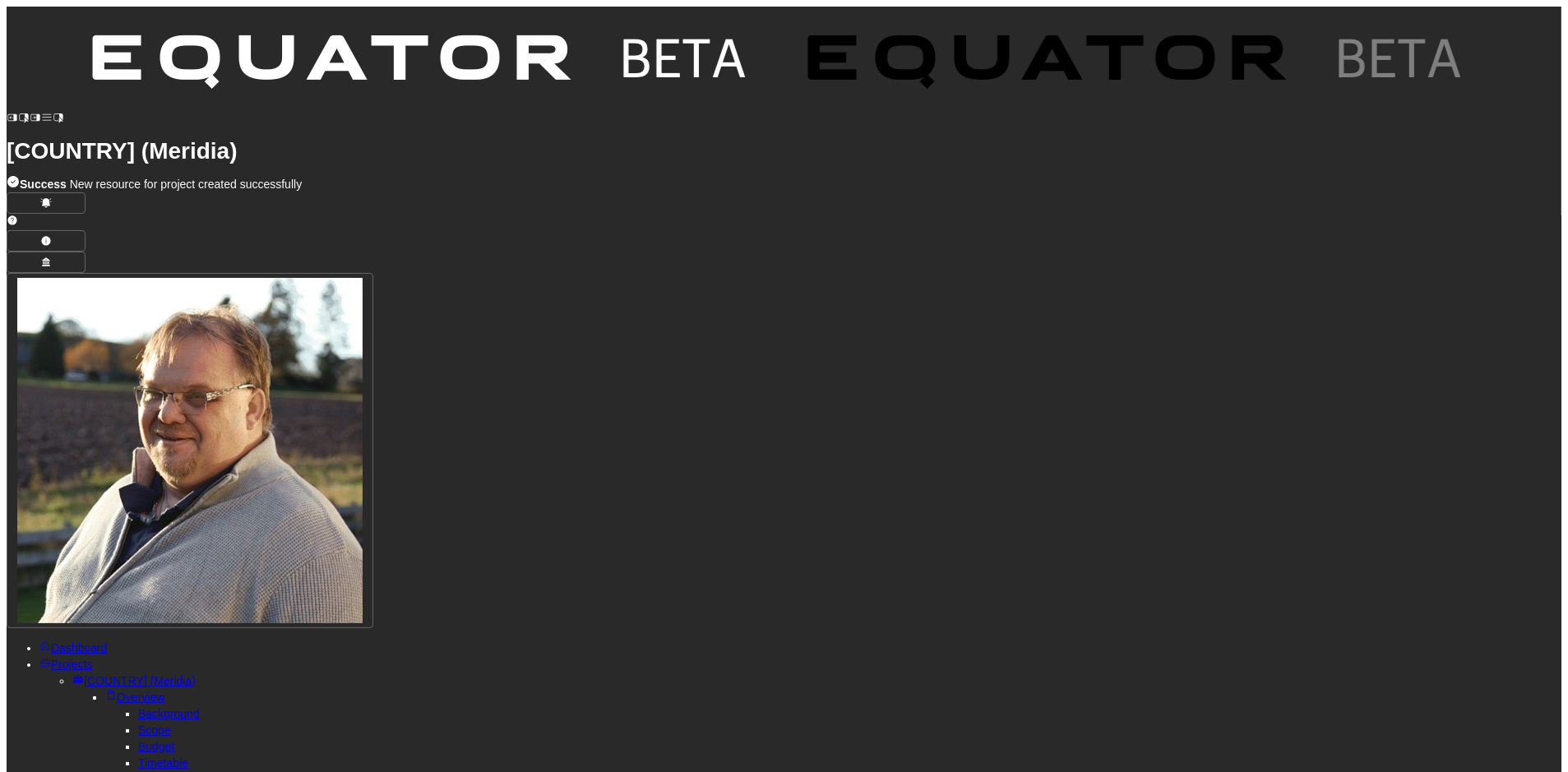 drag, startPoint x: 1310, startPoint y: 665, endPoint x: 231, endPoint y: 627, distance: 1079.6689 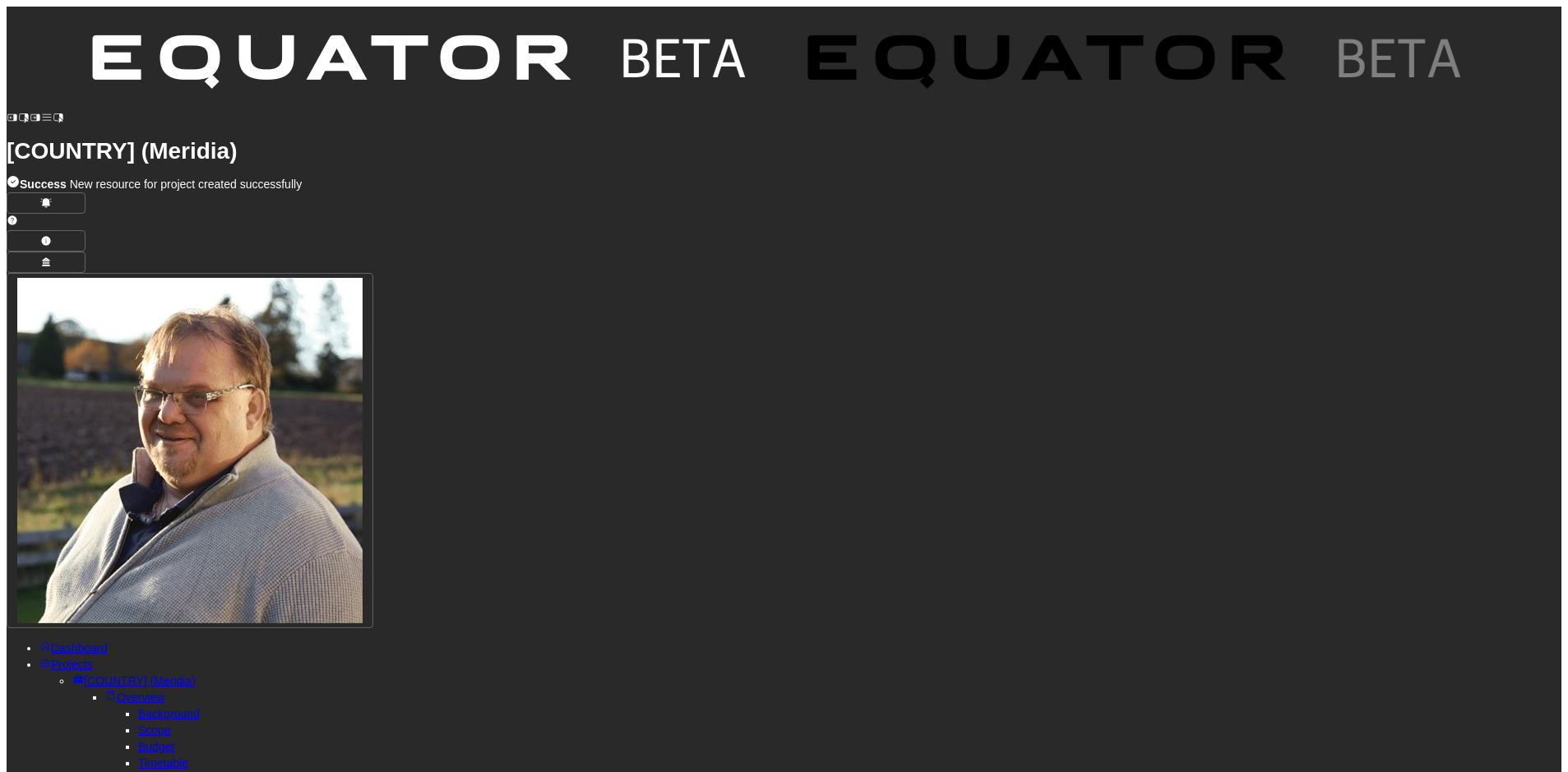 click on "View" at bounding box center [46, 1991] 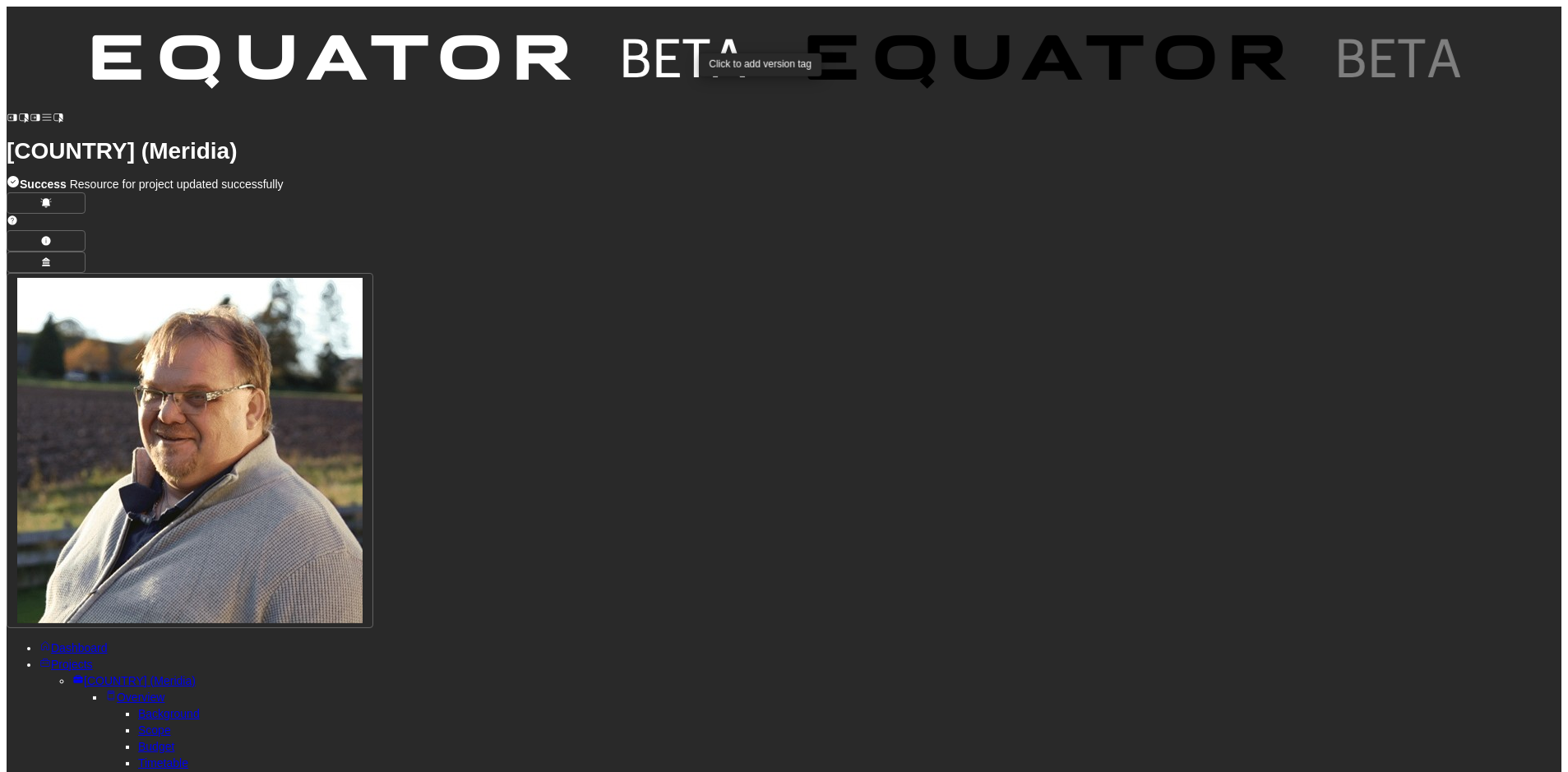 click on "Add Version Tag" at bounding box center (210, 1265) 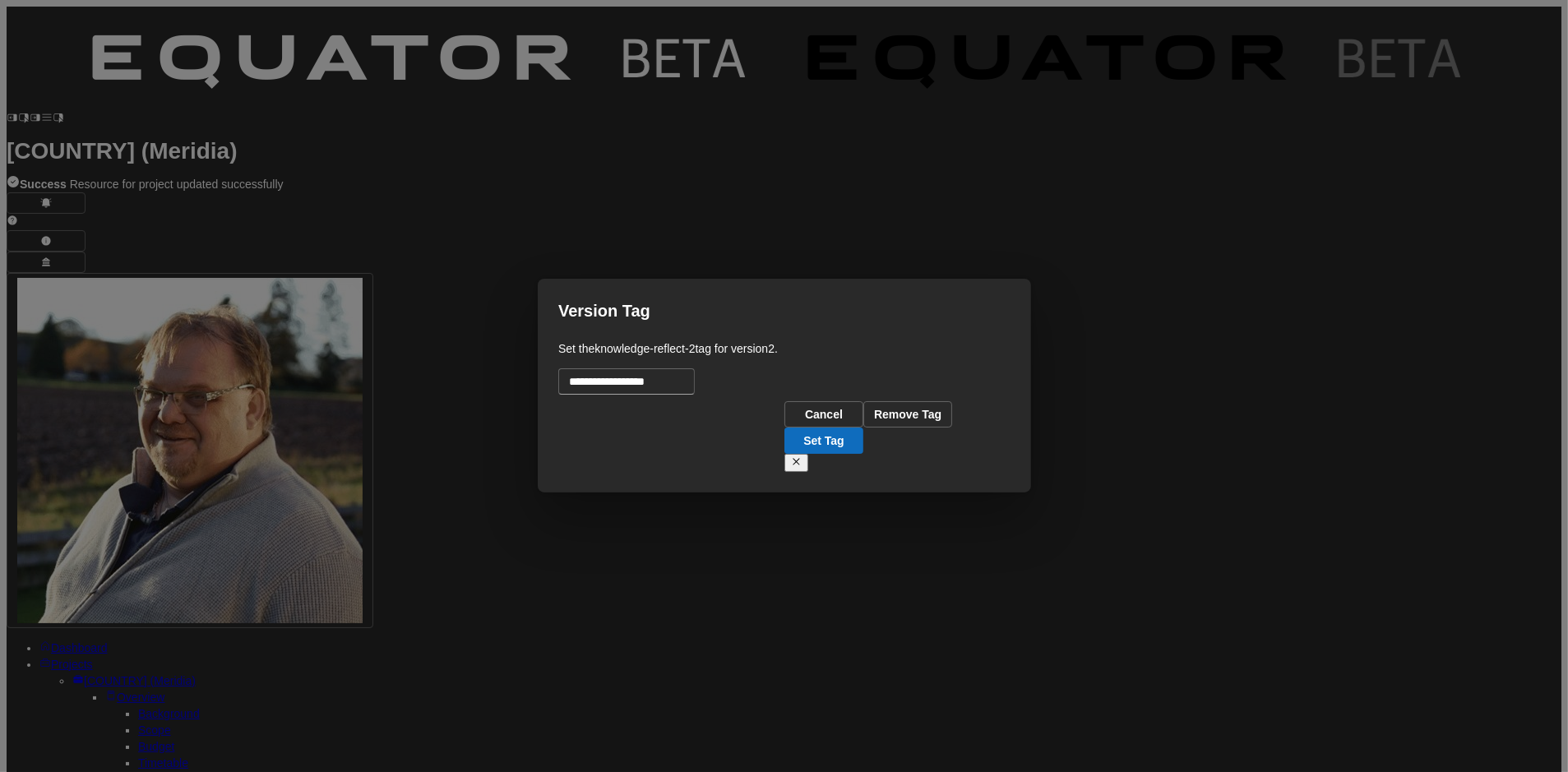 type on "**********" 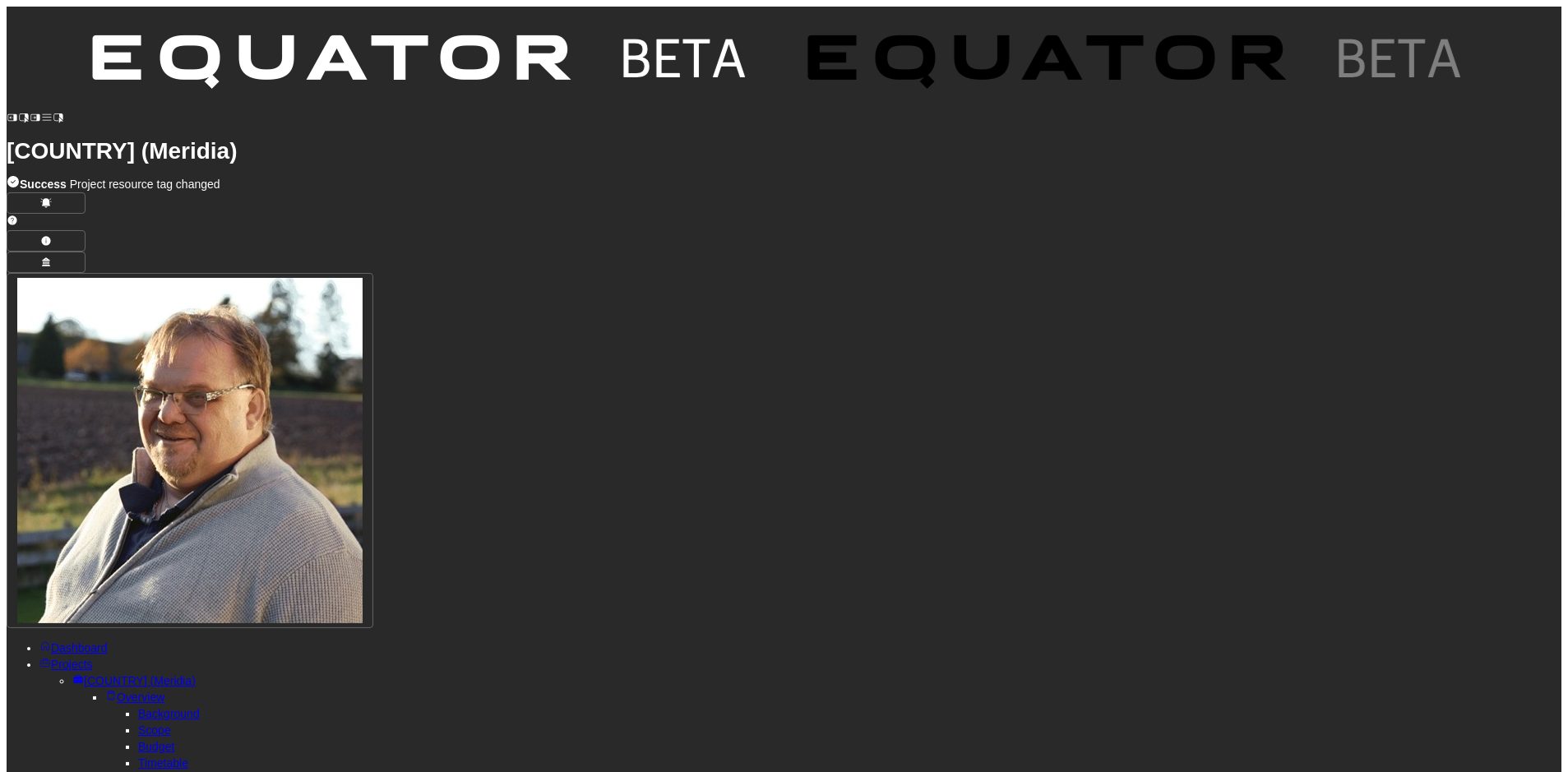 click 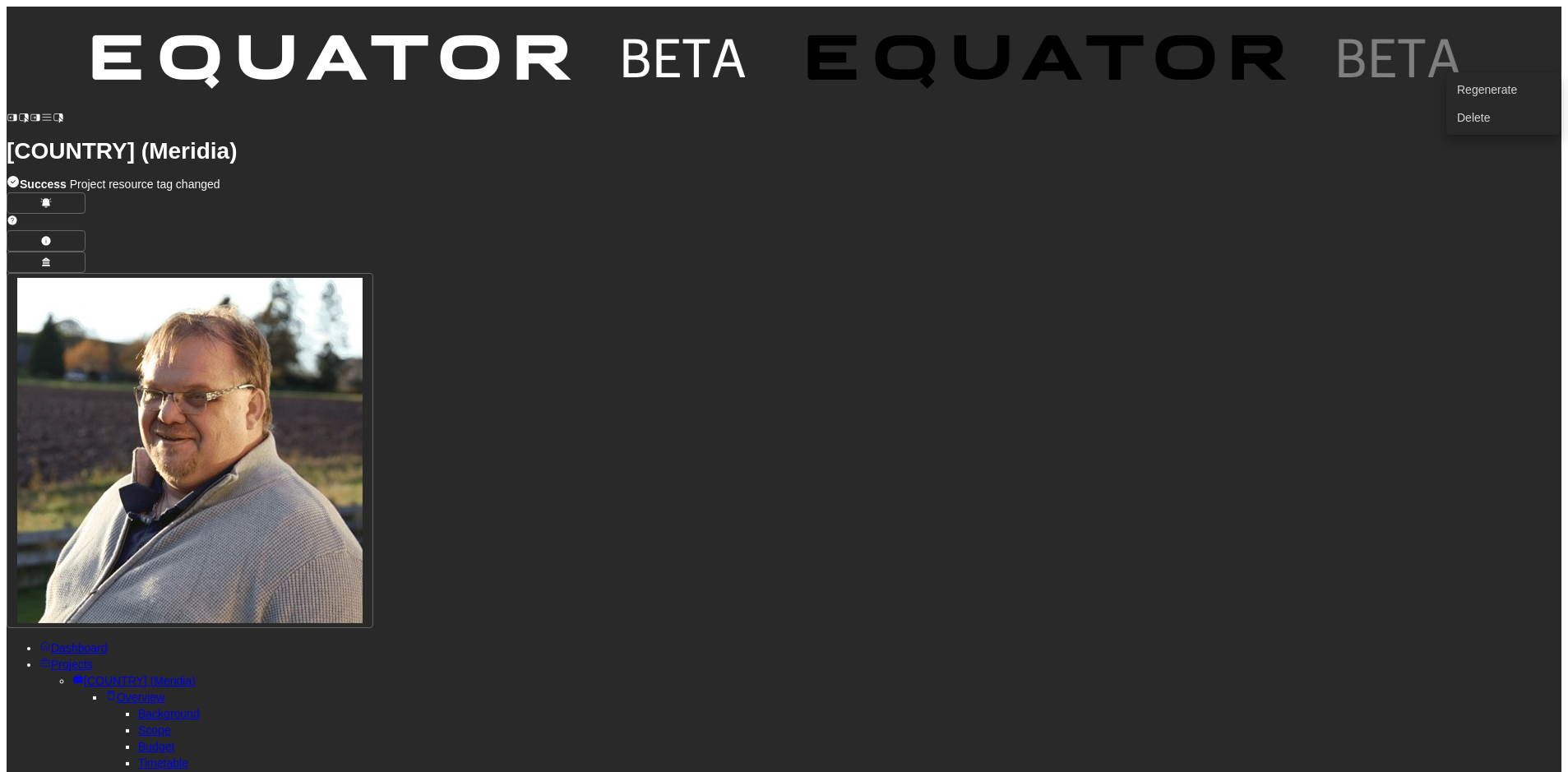 click 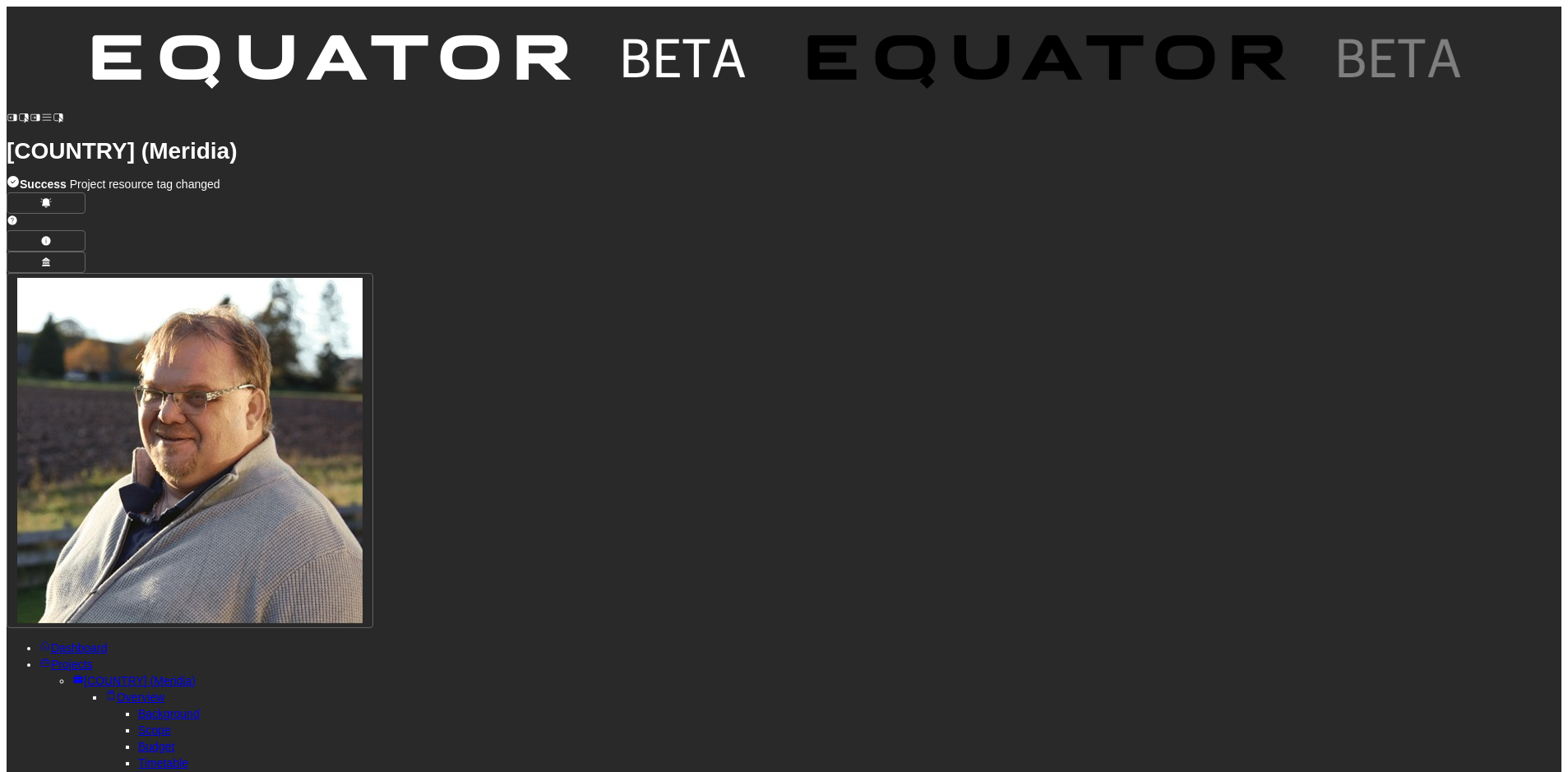 click on "Preview" at bounding box center [125, 1287] 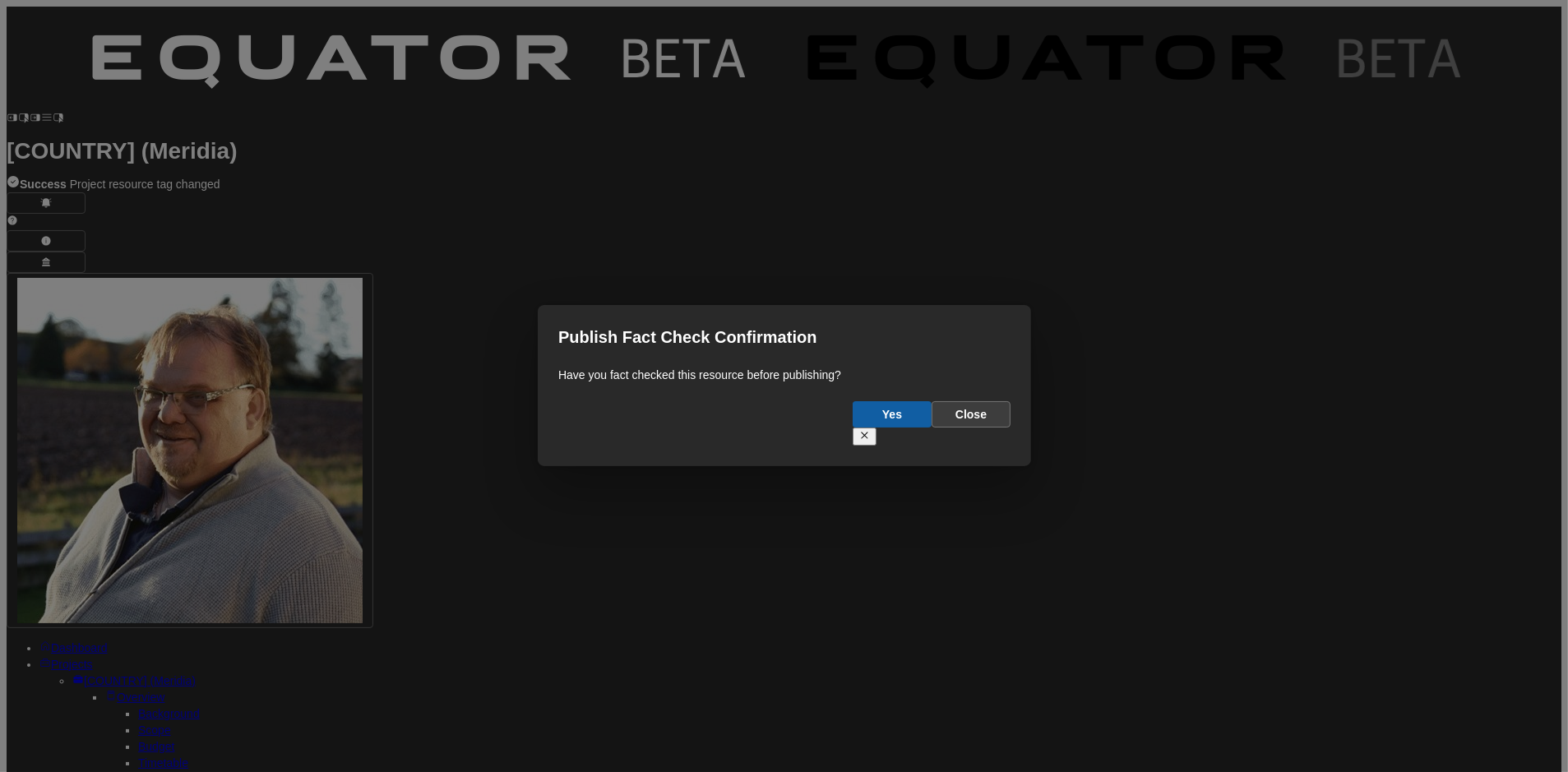 click on "Close" at bounding box center [971, 414] 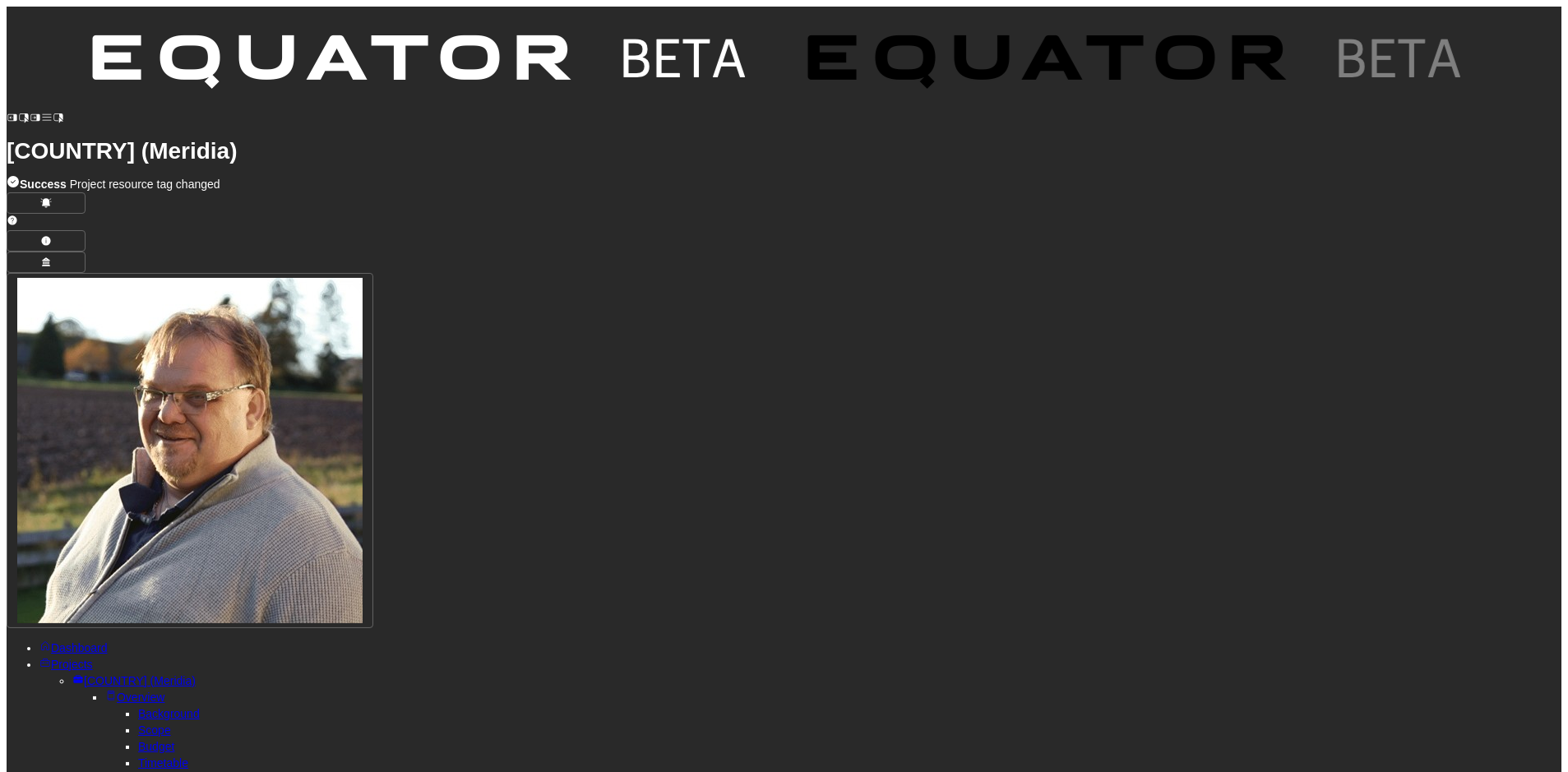 scroll, scrollTop: 0, scrollLeft: 0, axis: both 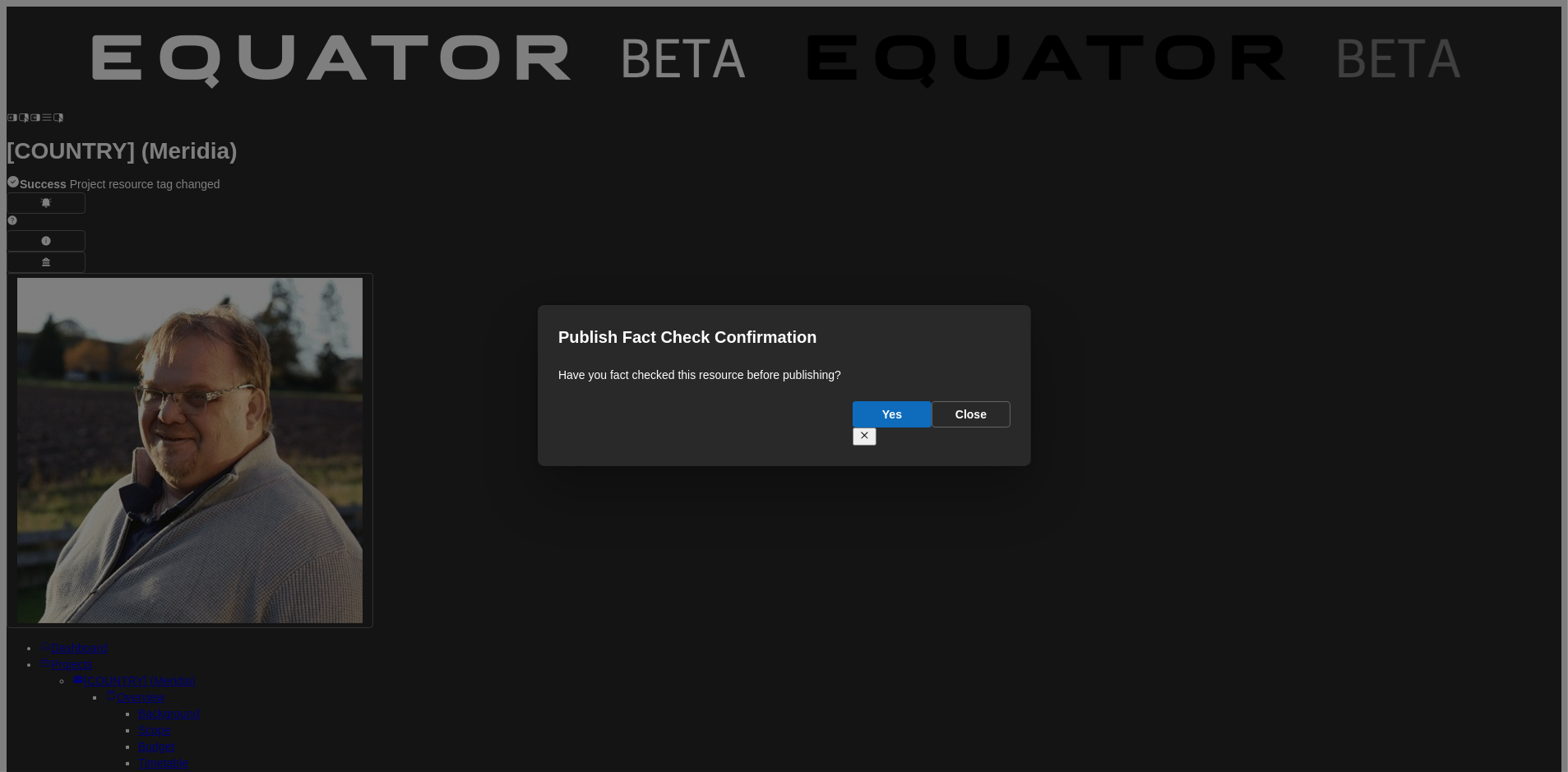click on "Yes" at bounding box center (892, 414) 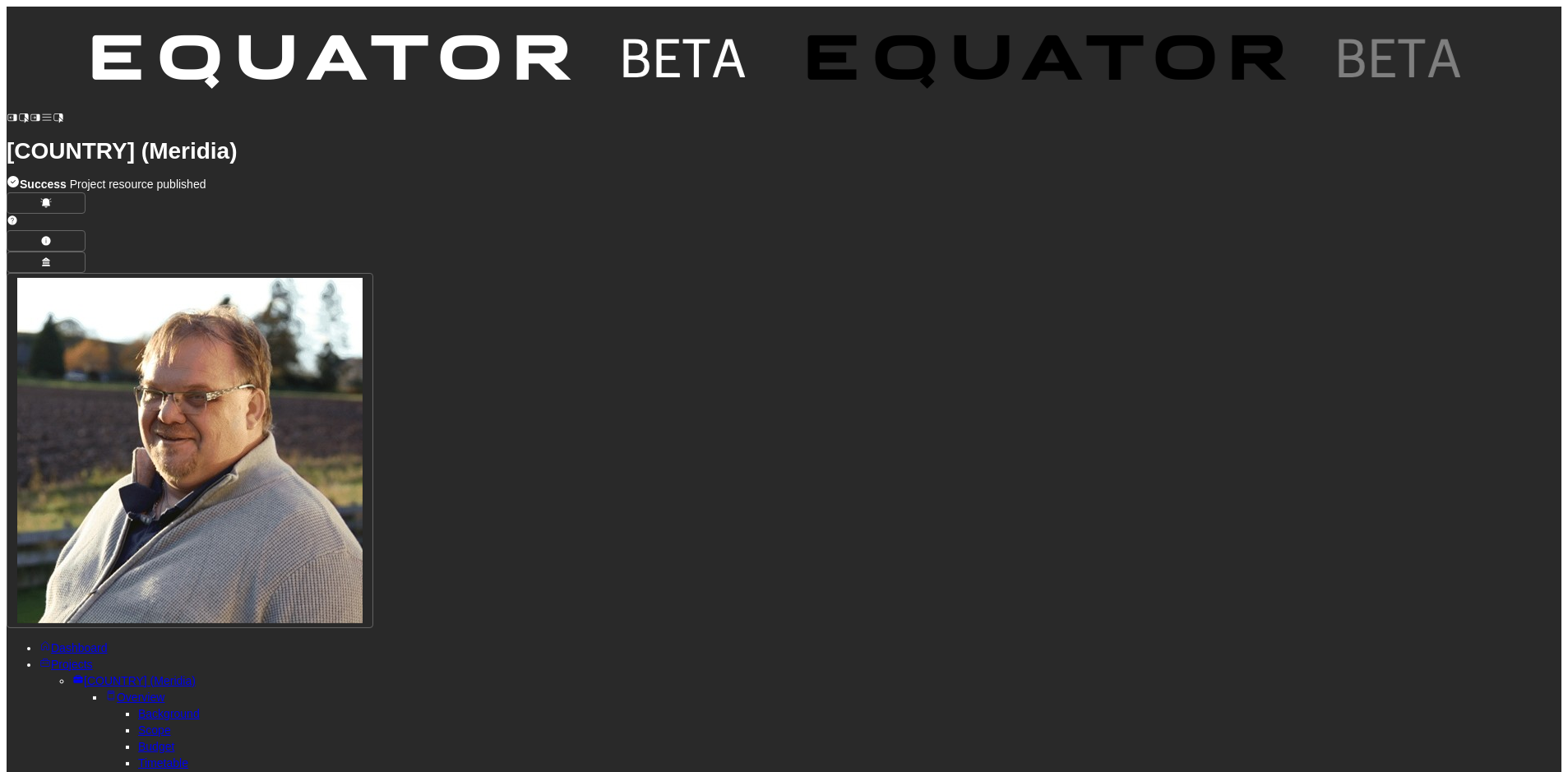 click on "Observations" at bounding box center (118, 1135) 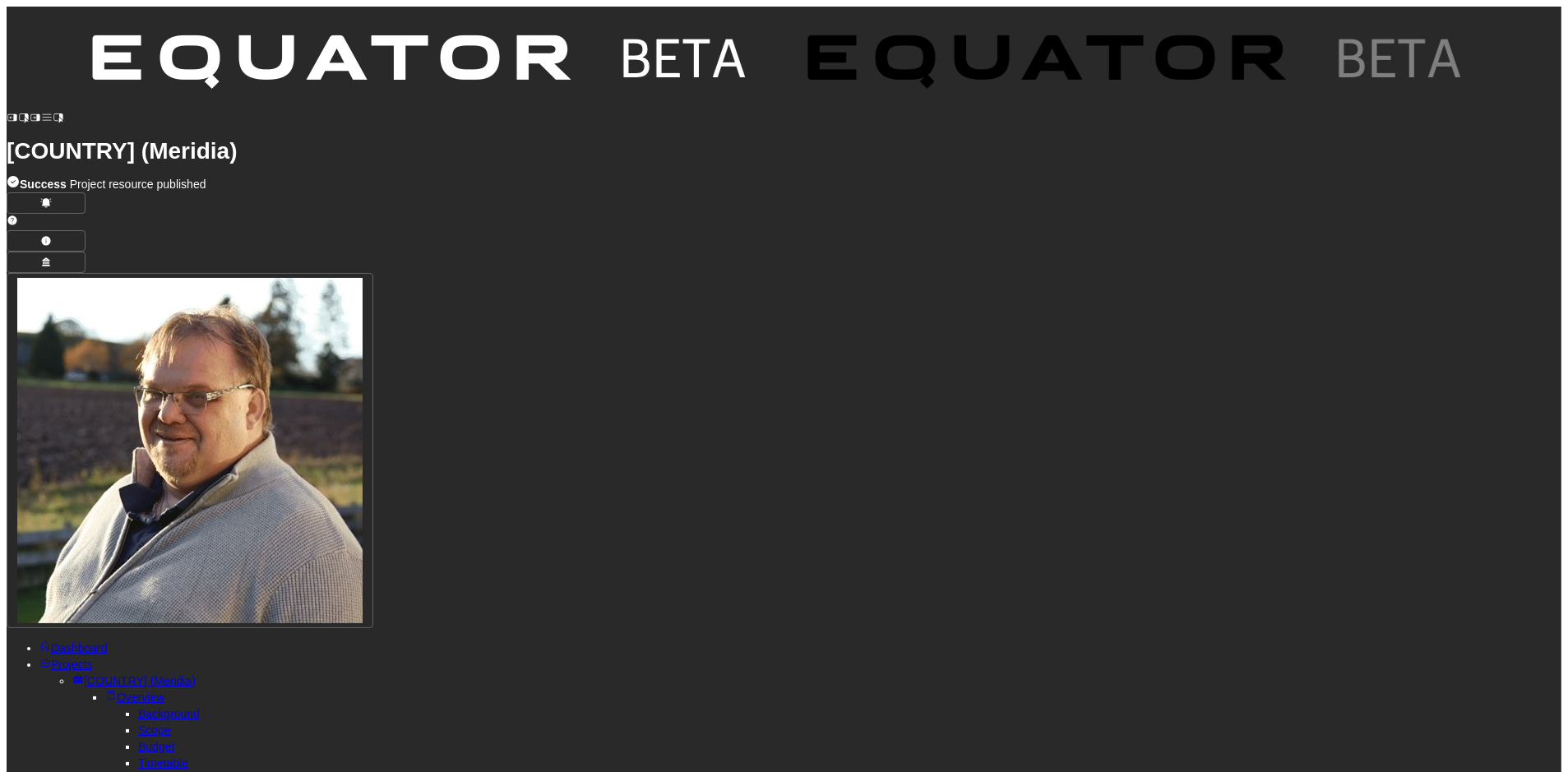 click on "Add  Observation" at bounding box center [62, 1374] 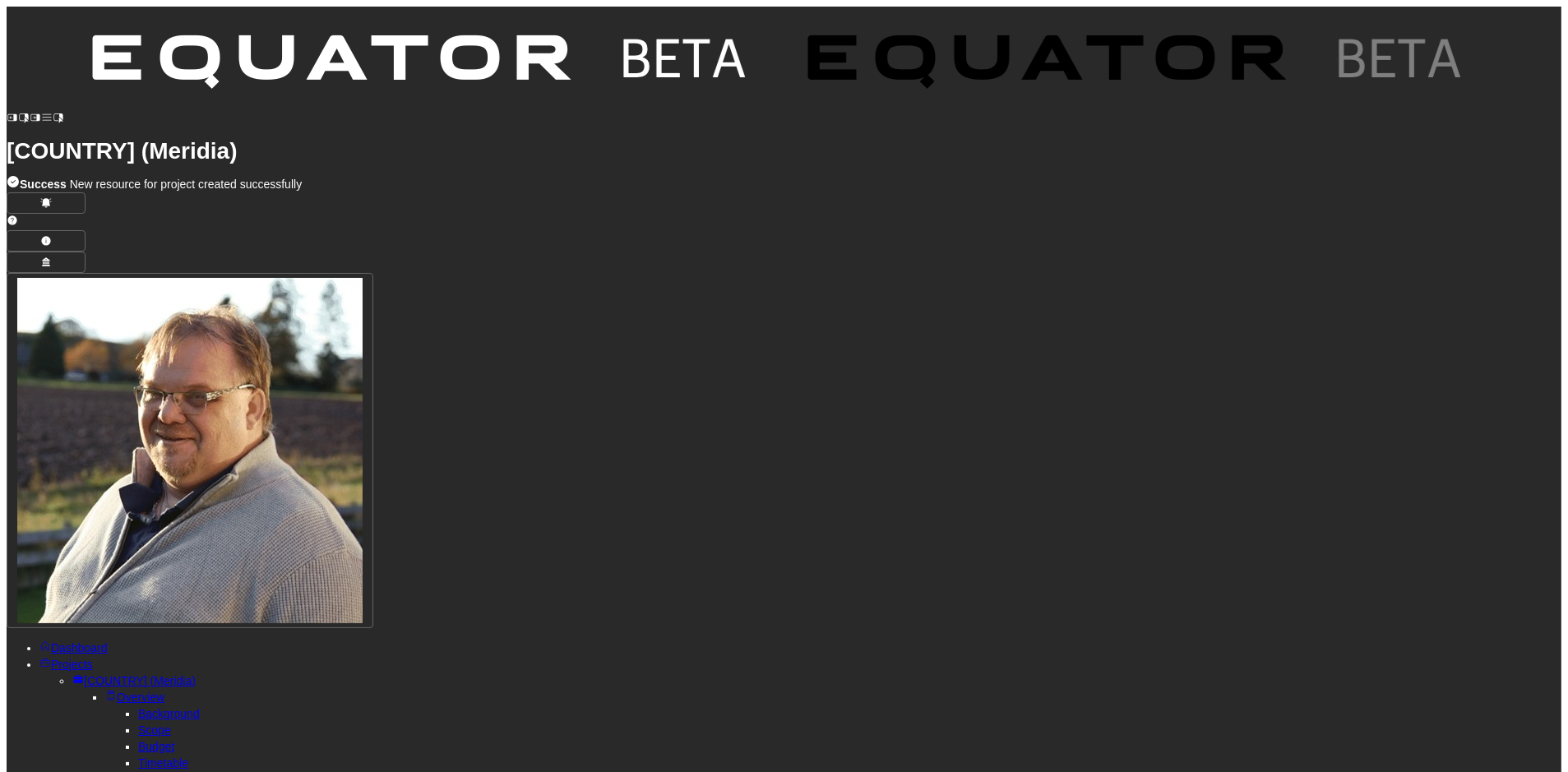 select on "*******" 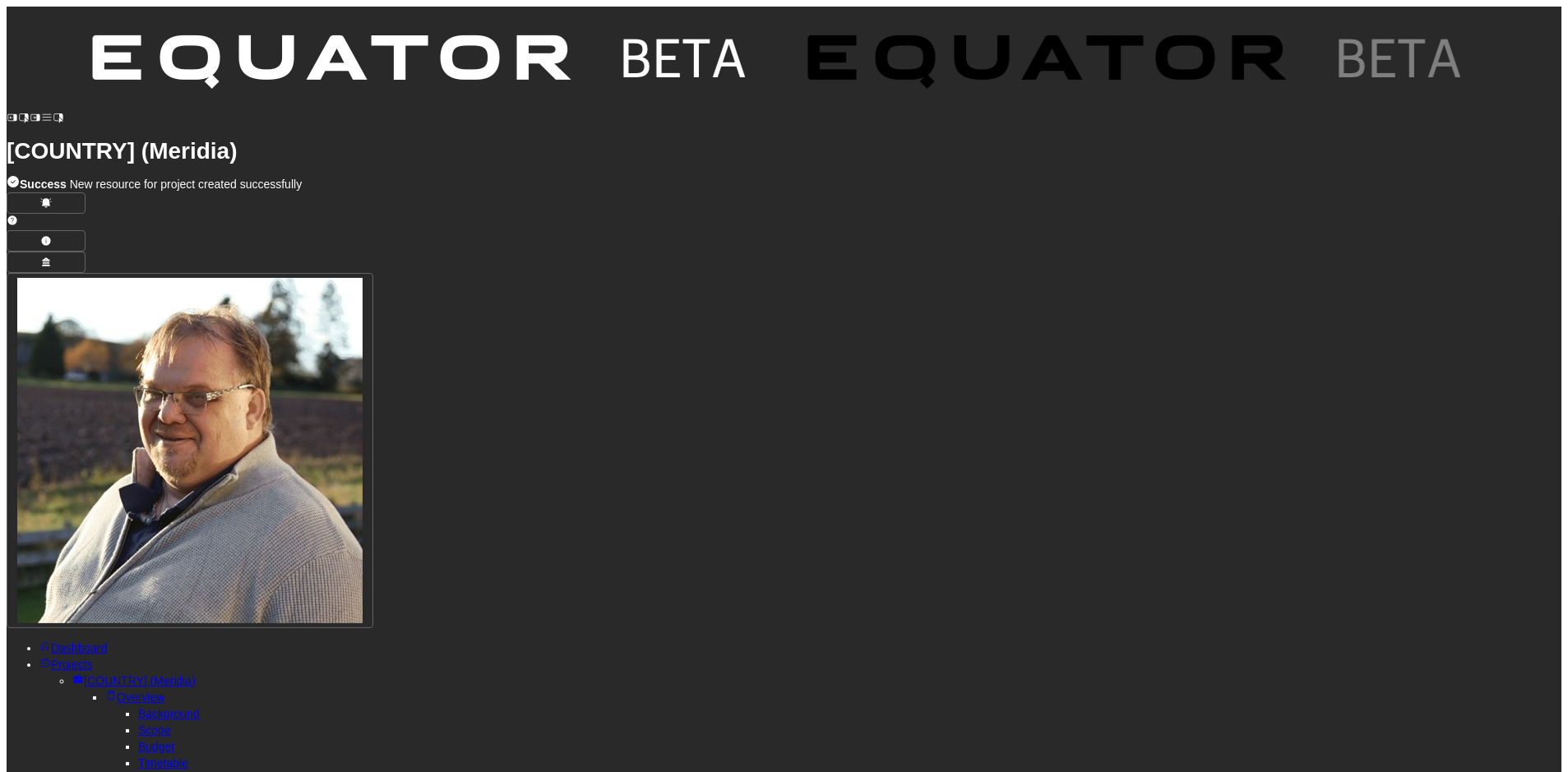 scroll, scrollTop: 201, scrollLeft: 0, axis: vertical 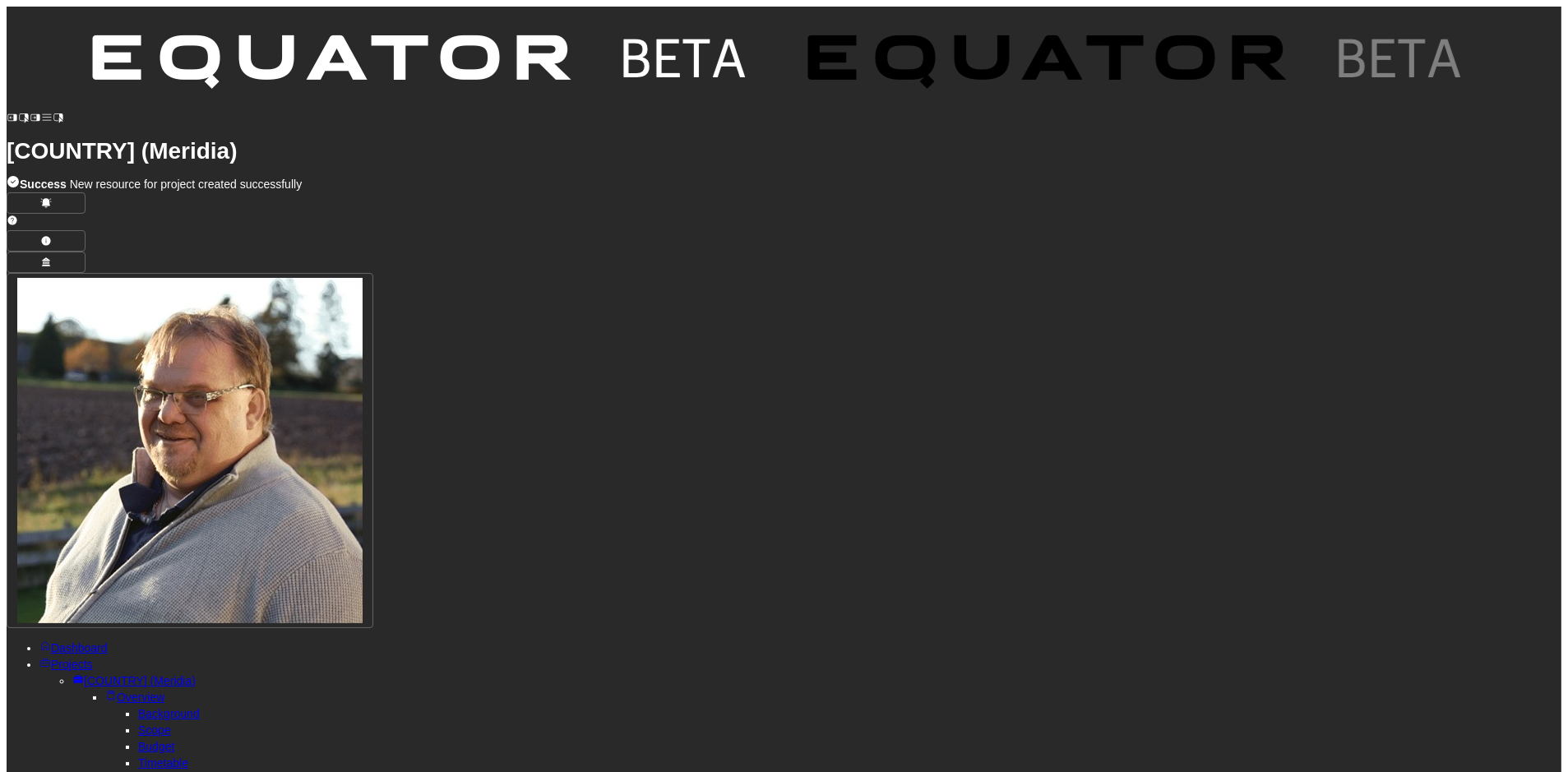 click at bounding box center (495, 1807) 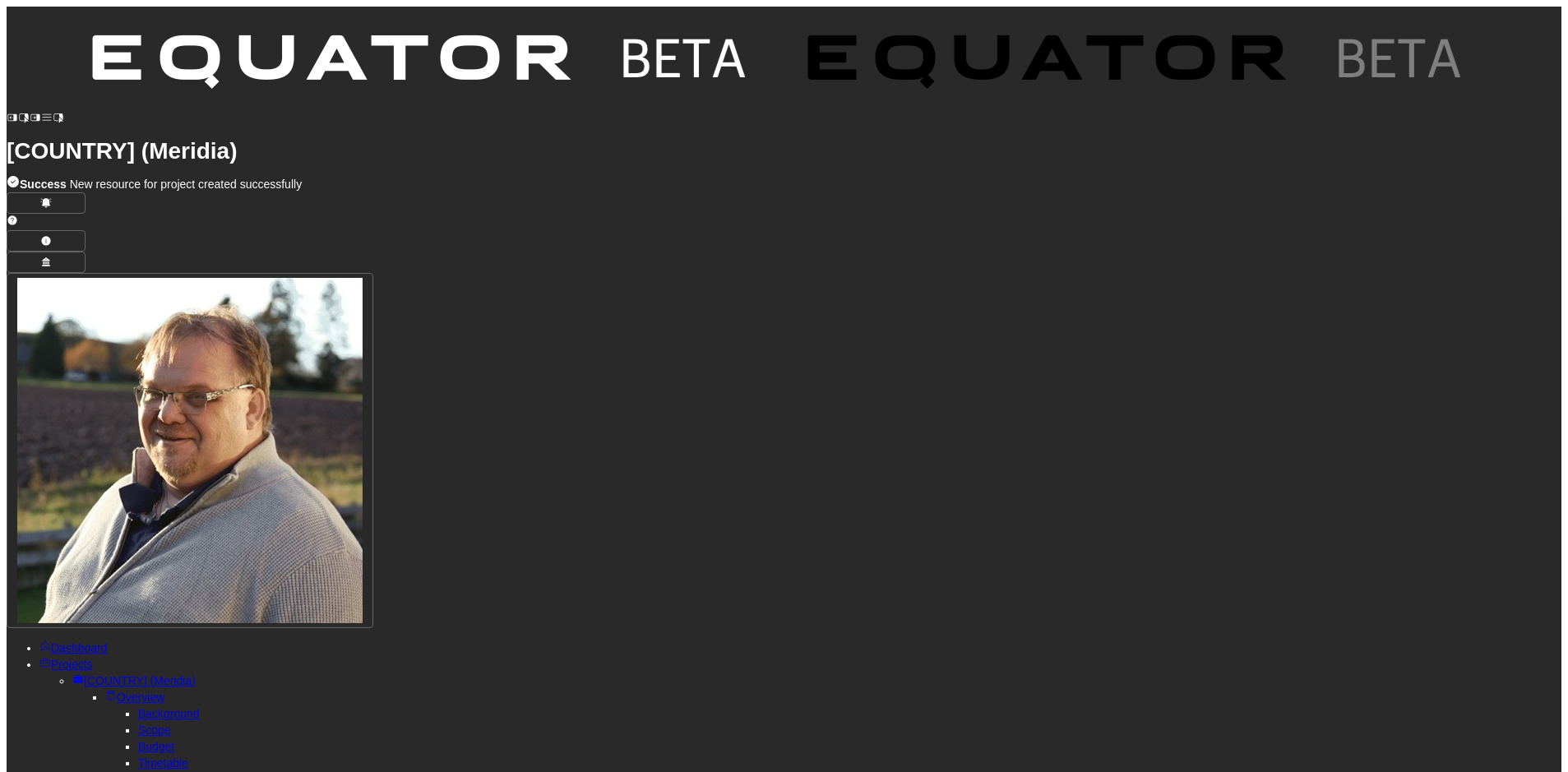 scroll, scrollTop: 268, scrollLeft: 0, axis: vertical 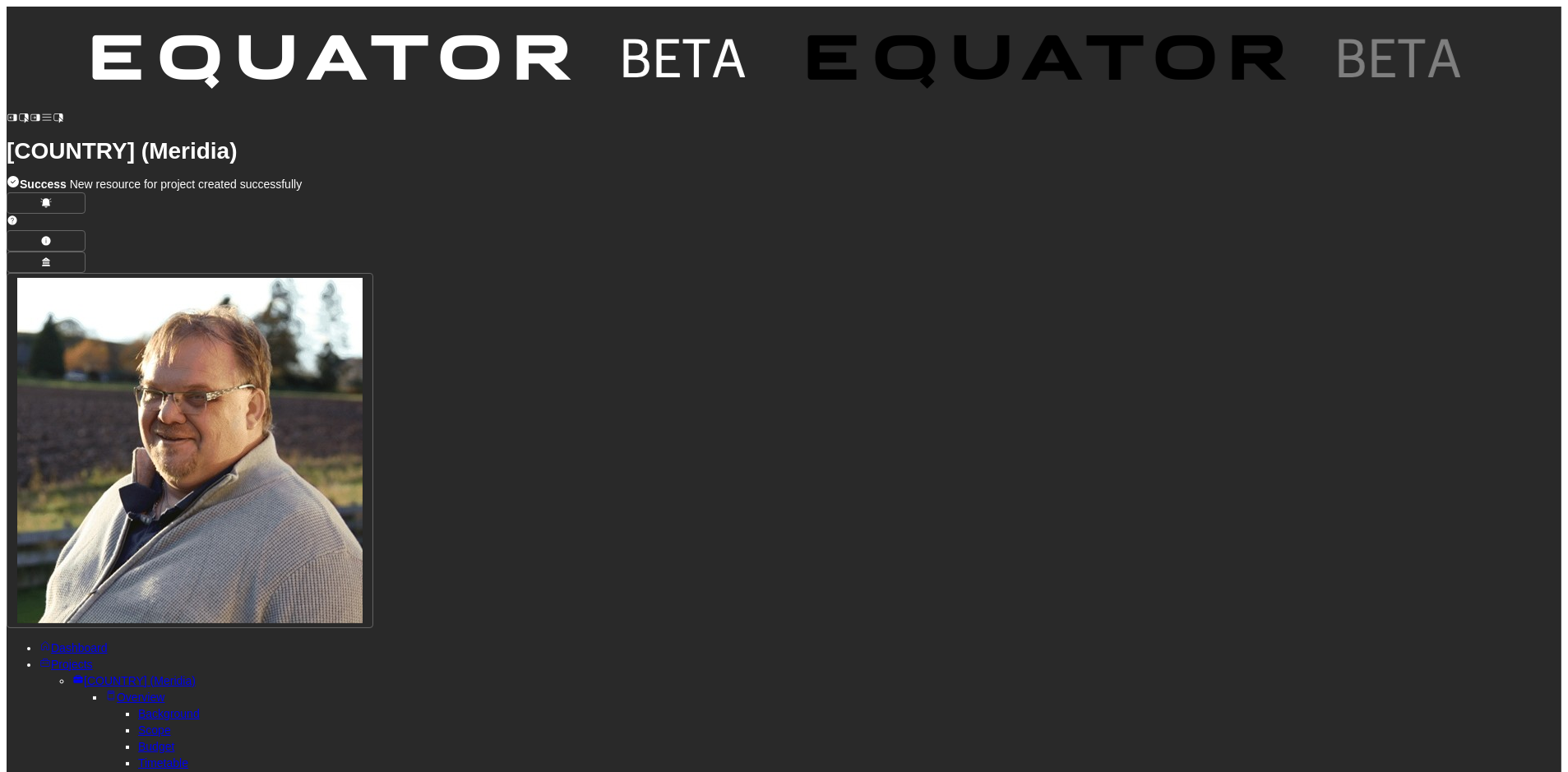 click on "**********" at bounding box center (495, 2230) 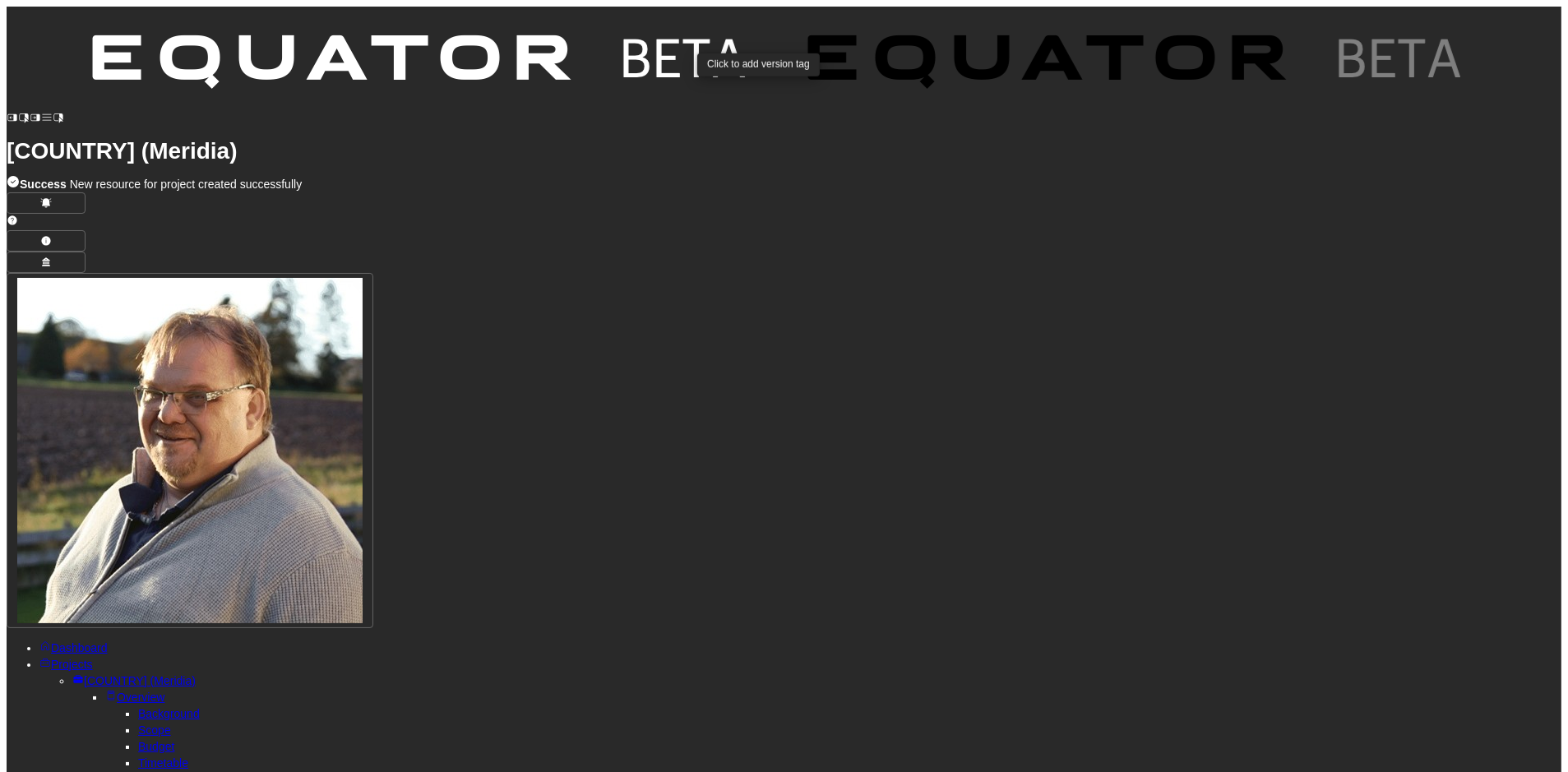 click on "Add Version Tag" at bounding box center (210, 1283) 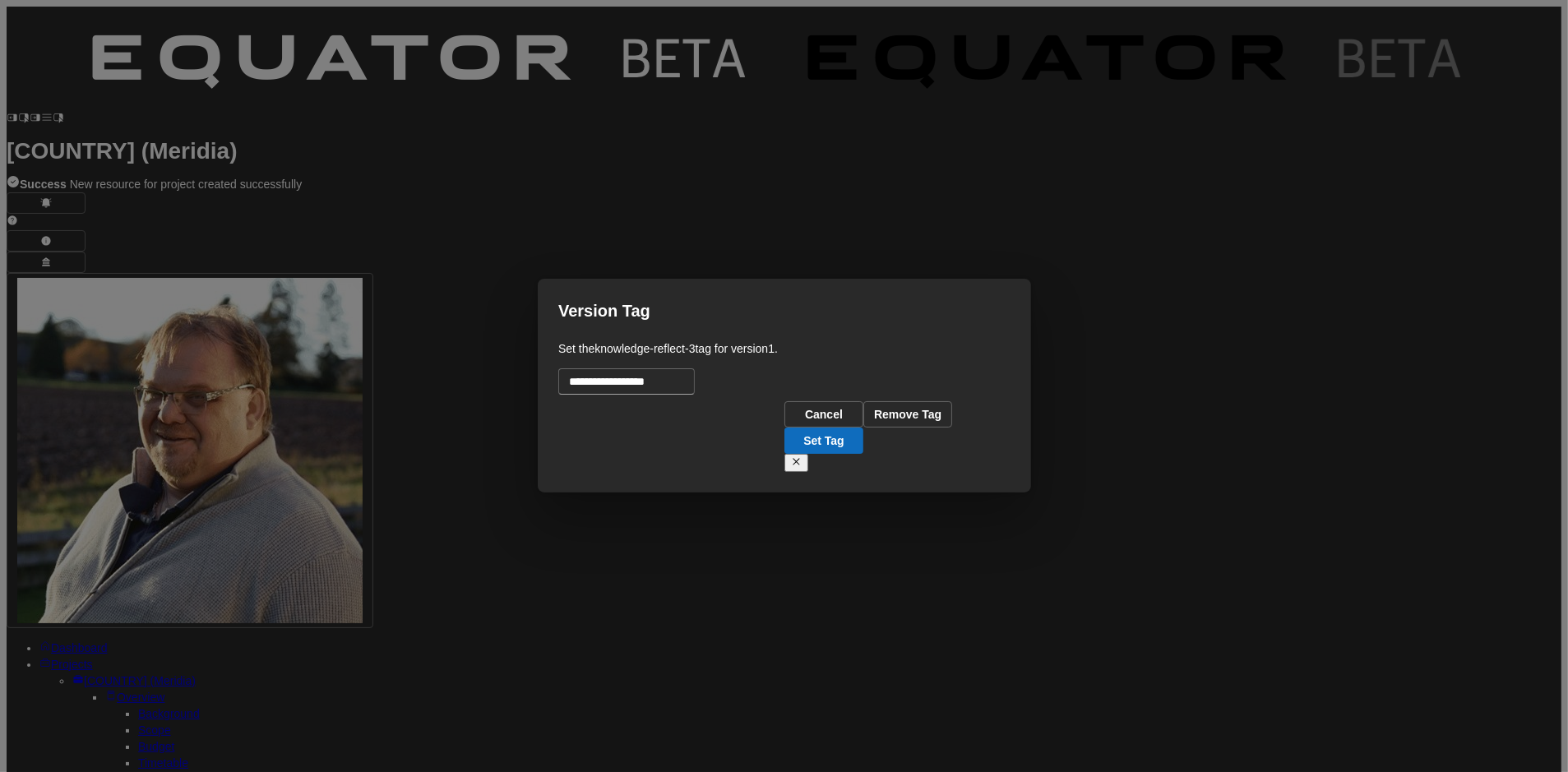type on "**********" 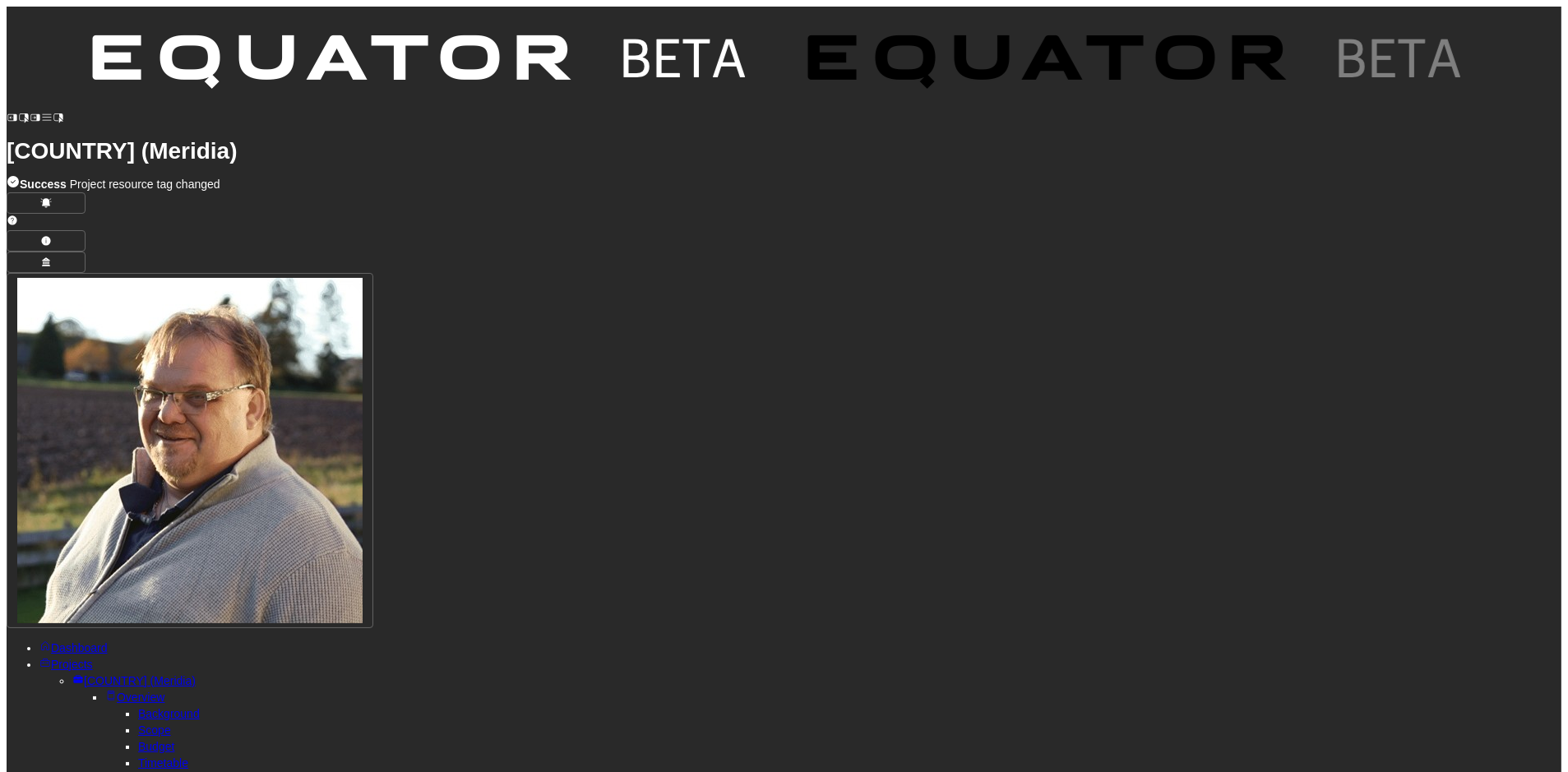 click on "Save" at bounding box center (382, 1305) 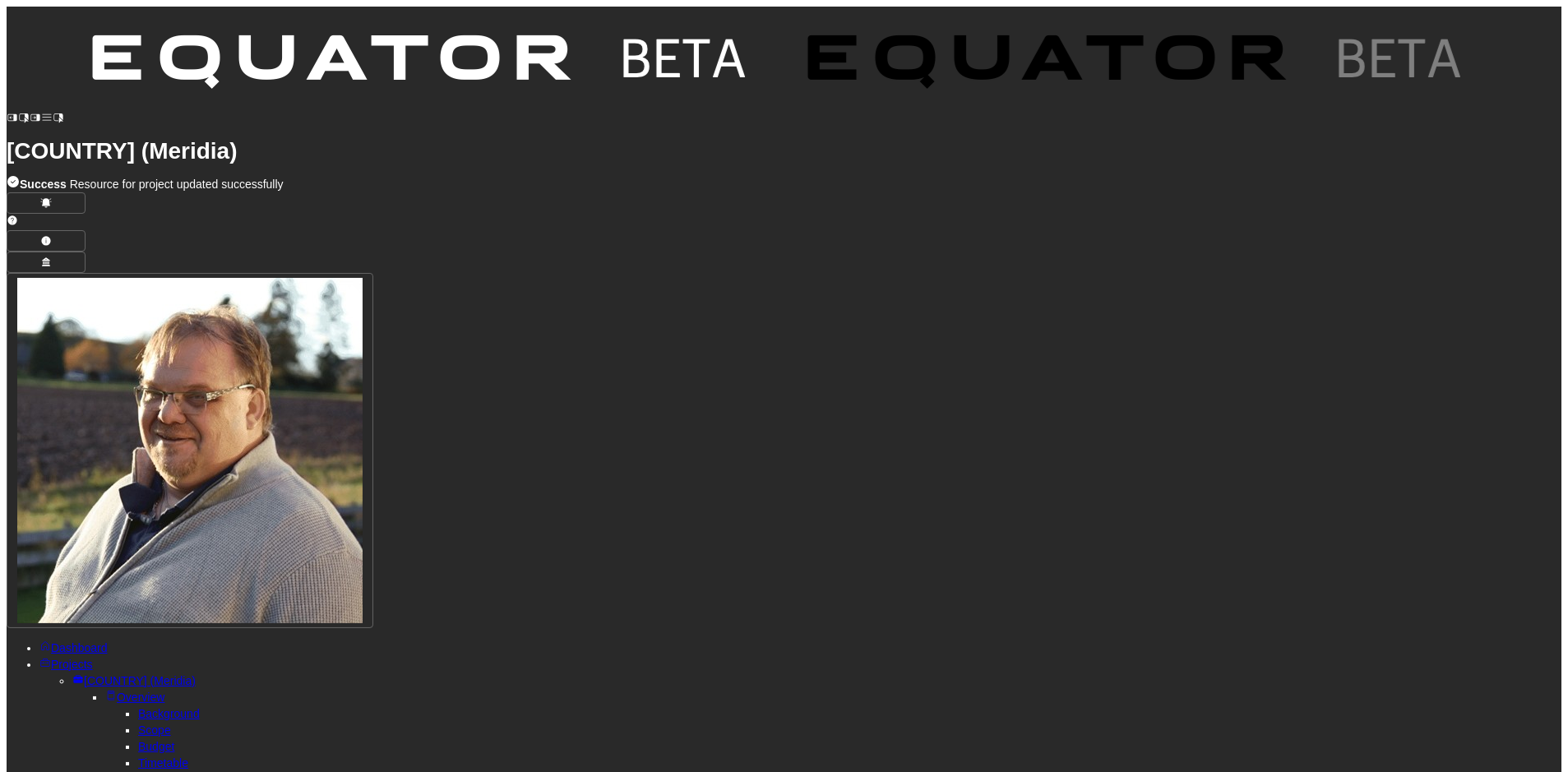 click on "Publish" at bounding box center (46, 1305) 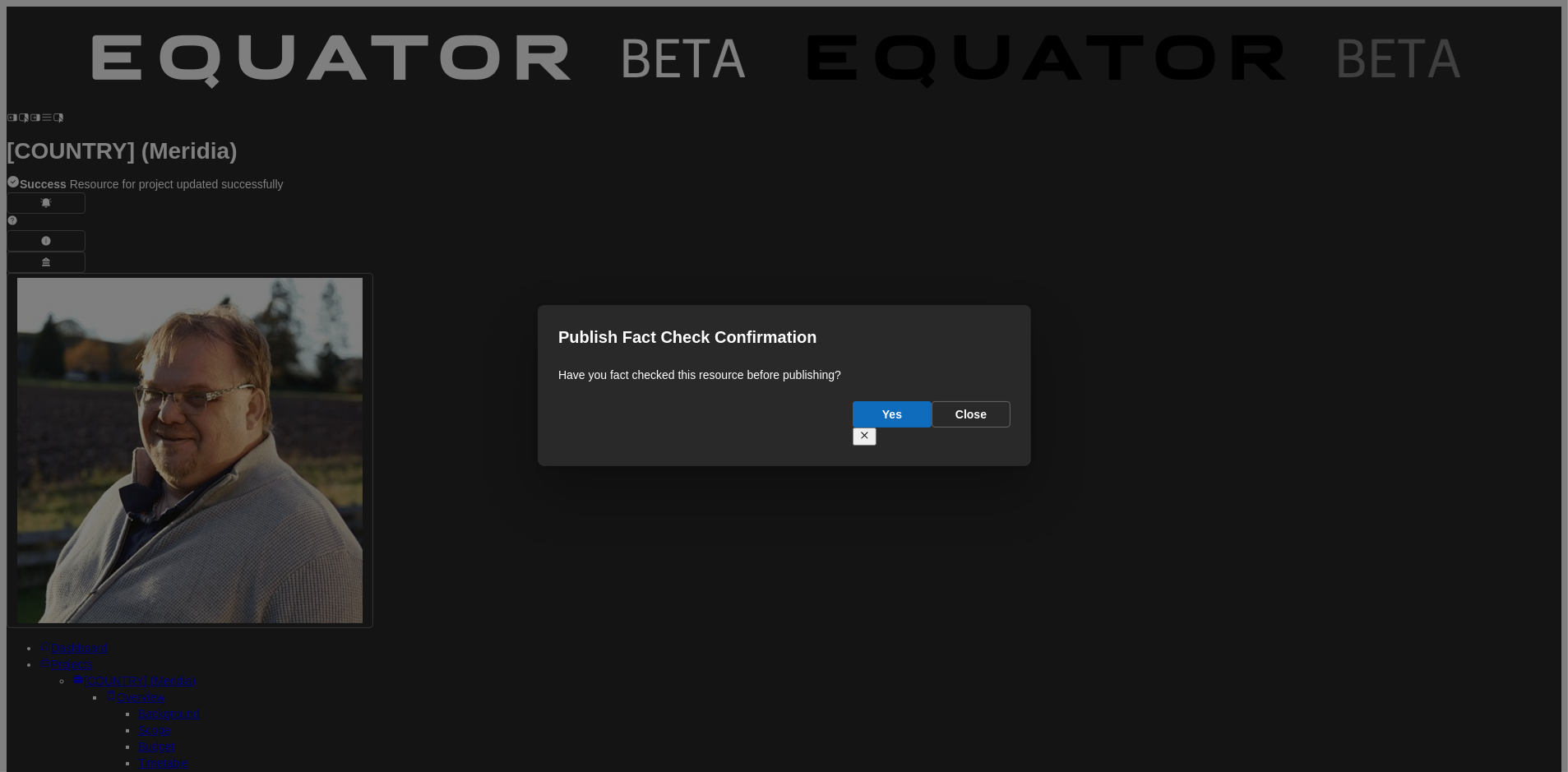 click on "Yes" at bounding box center (892, 414) 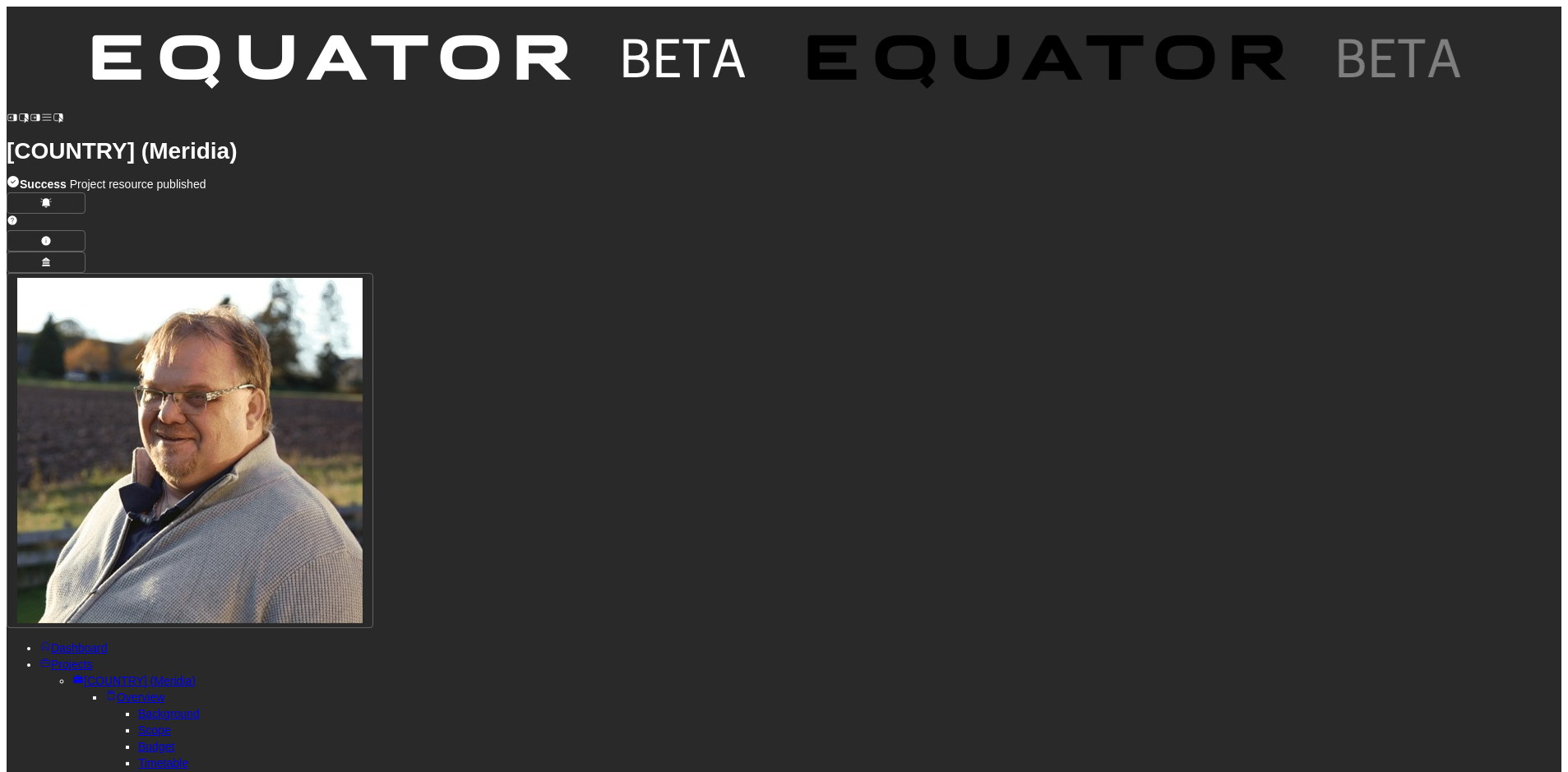scroll, scrollTop: 0, scrollLeft: 0, axis: both 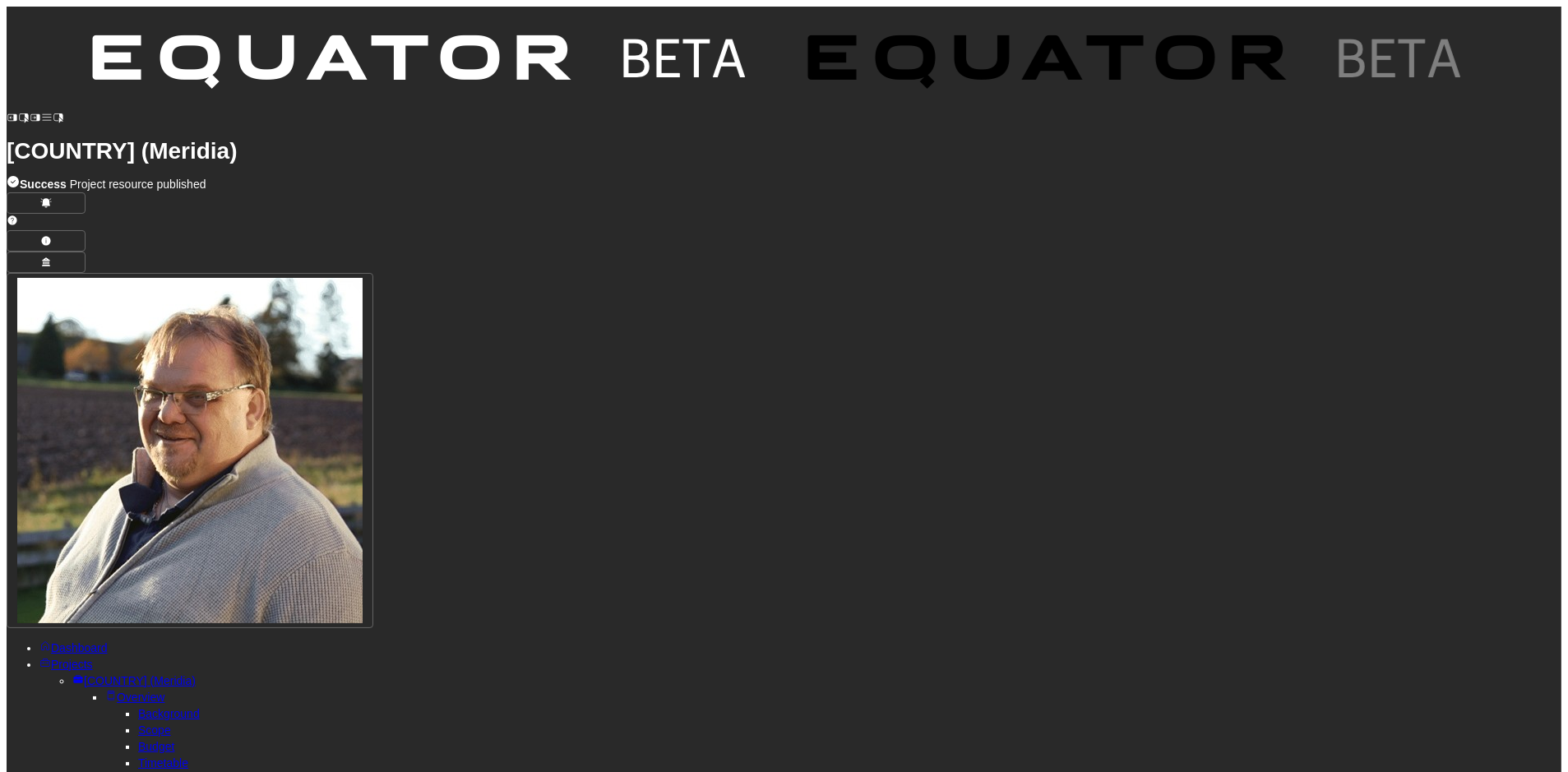 click on "Report Generation" at bounding box center [98, 950] 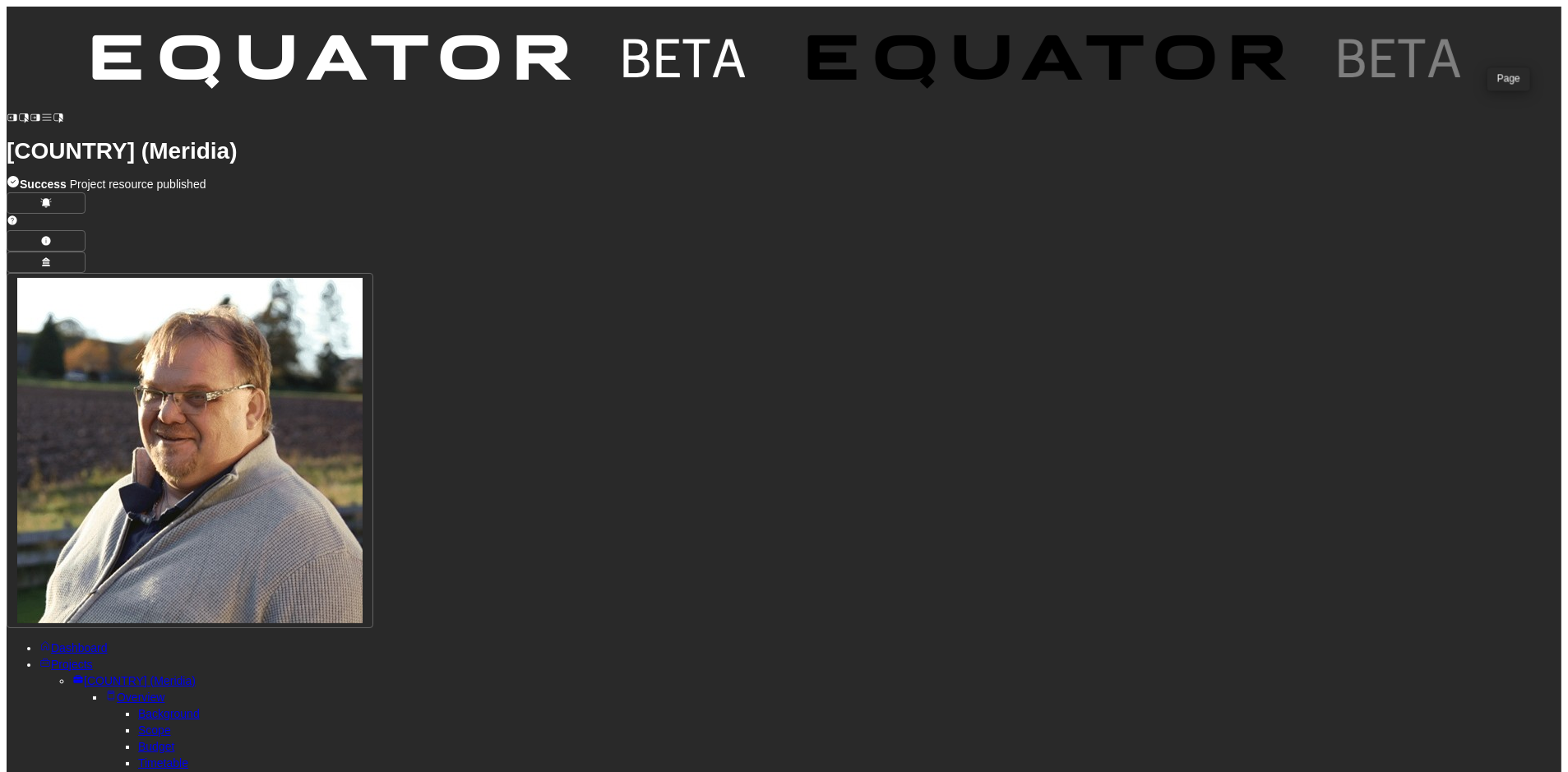 click 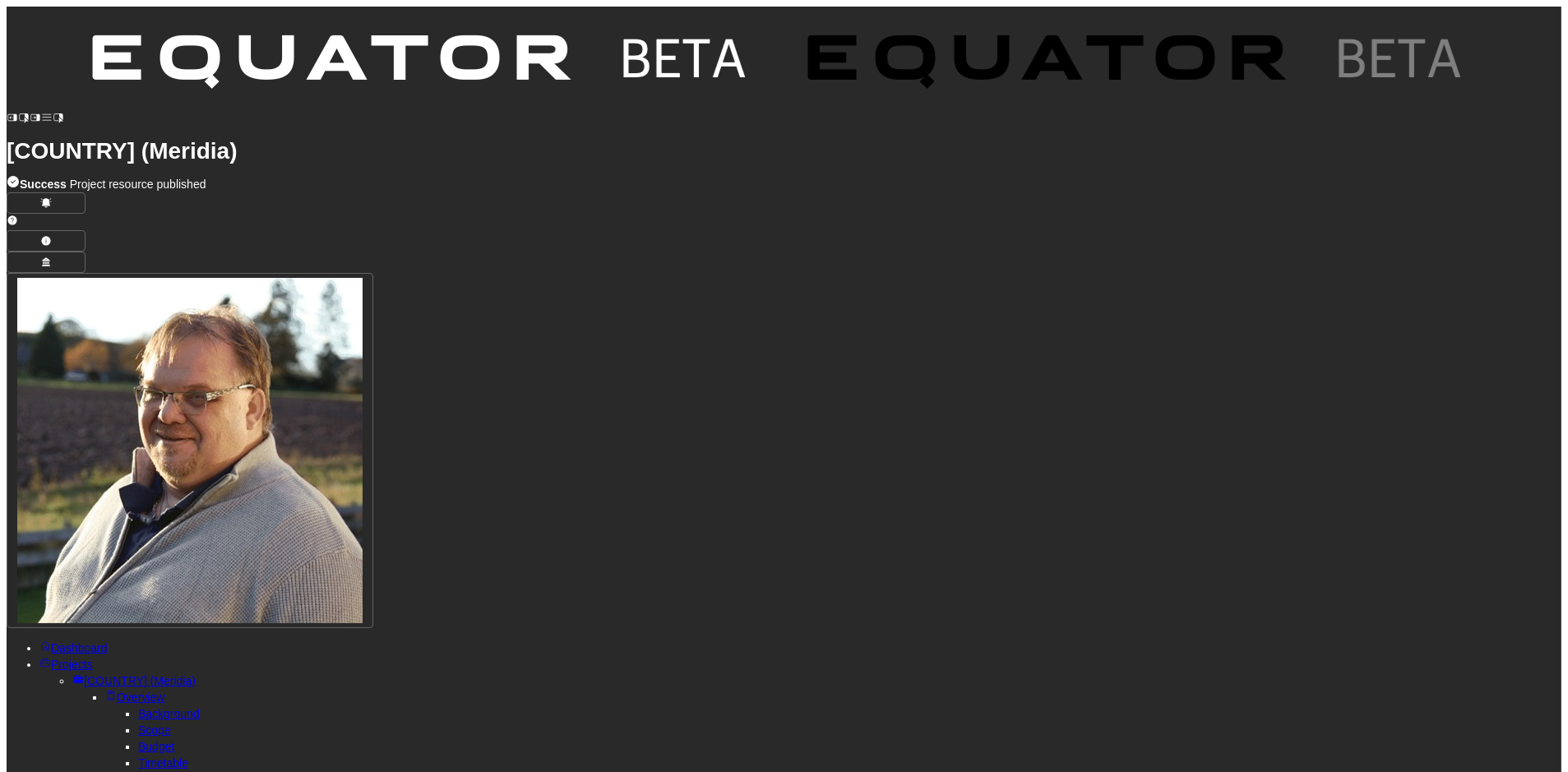 select on "*******" 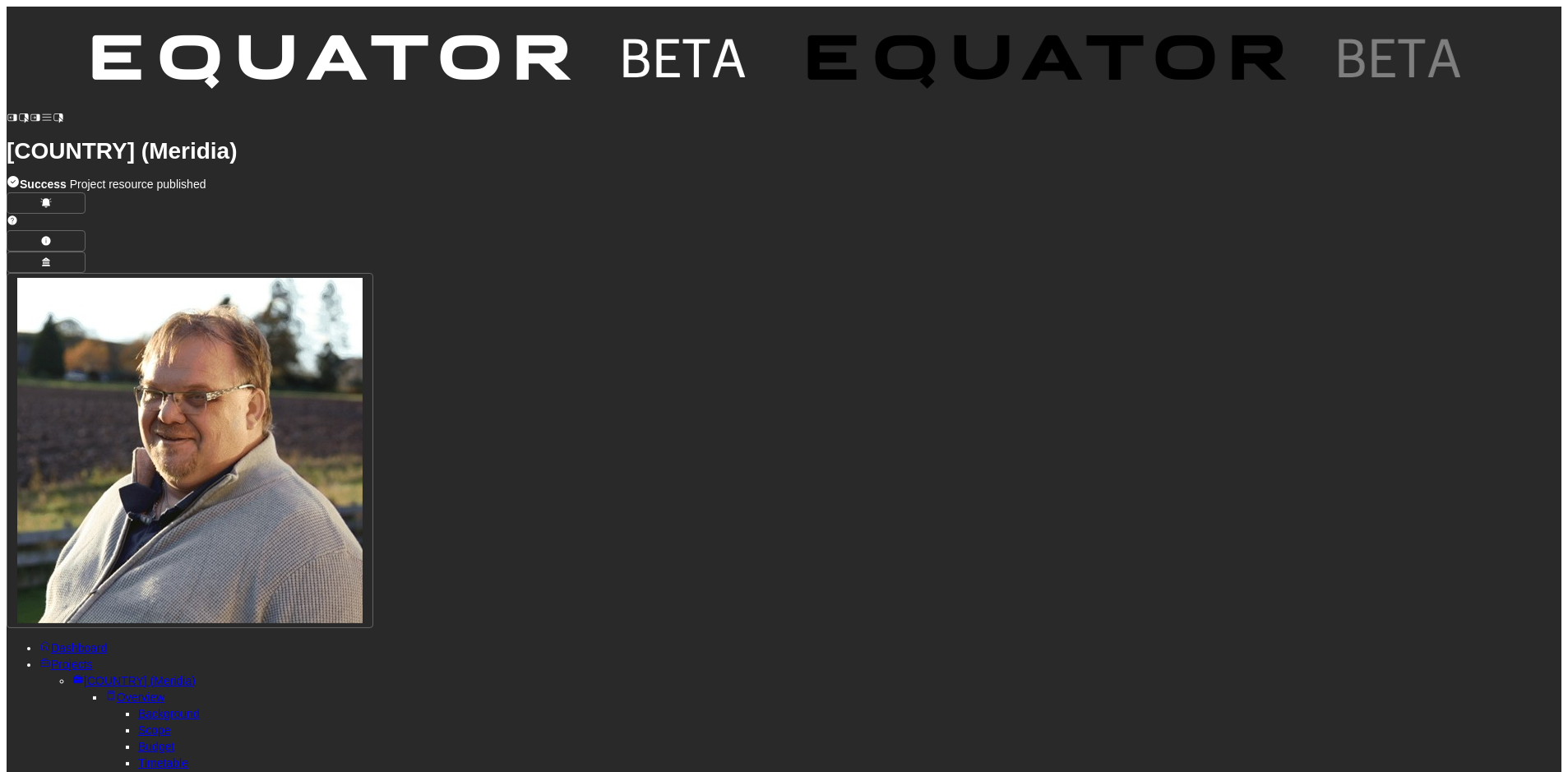 click on "Dashboard Projects Shaw Gibbs (Meridia) Overview Background Scope Budget Timetable Letter of Engagement Evidence Diligence Information Request List Sessions Report Project Chat Canada (Meridia) Overview Background Scope Budget Timetable Letter of Engagement Evidence Diligence Information Request List Sessions Report Project Chat Generic Chat" at bounding box center (784, 771) 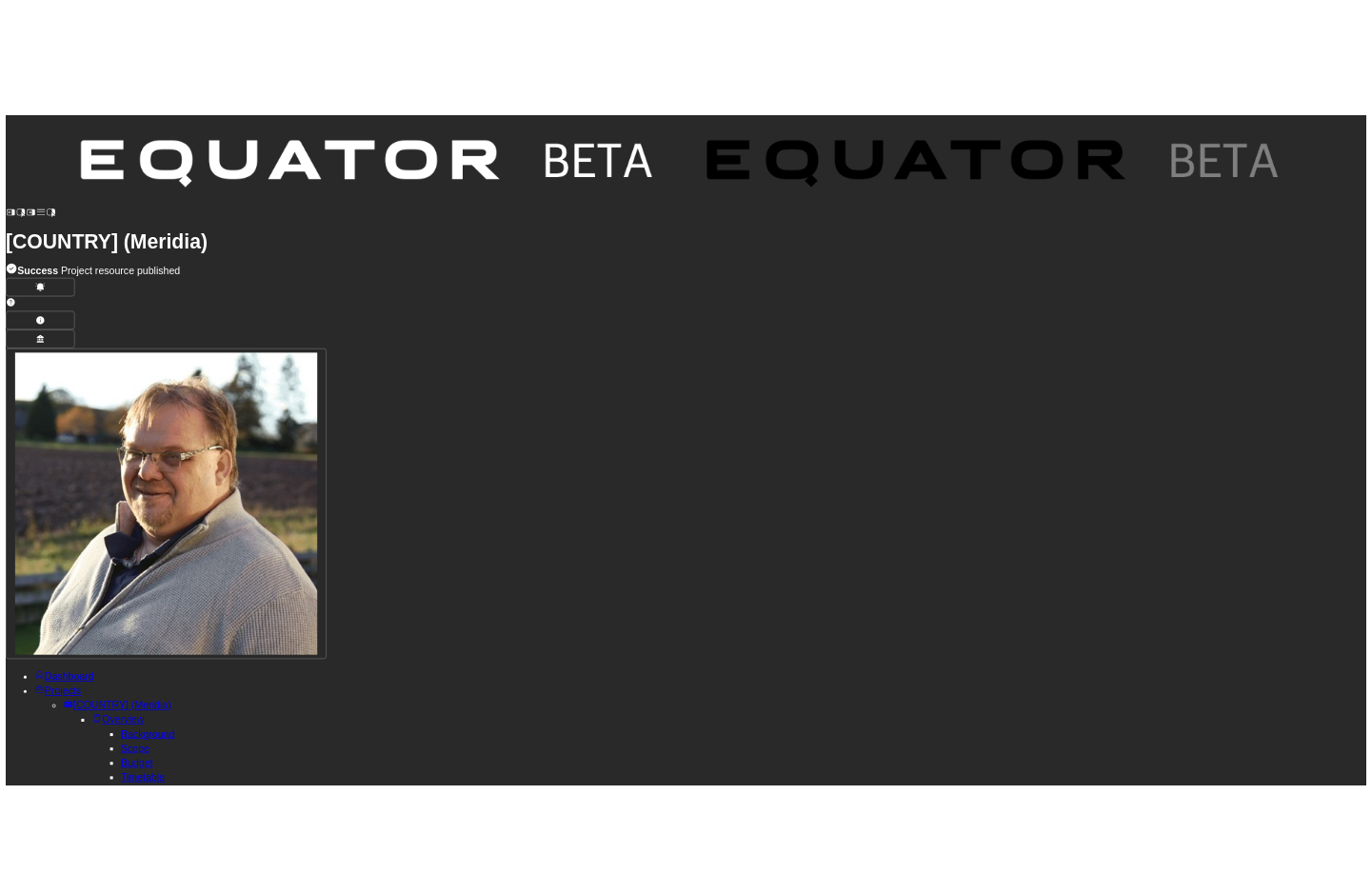 scroll, scrollTop: 544, scrollLeft: 0, axis: vertical 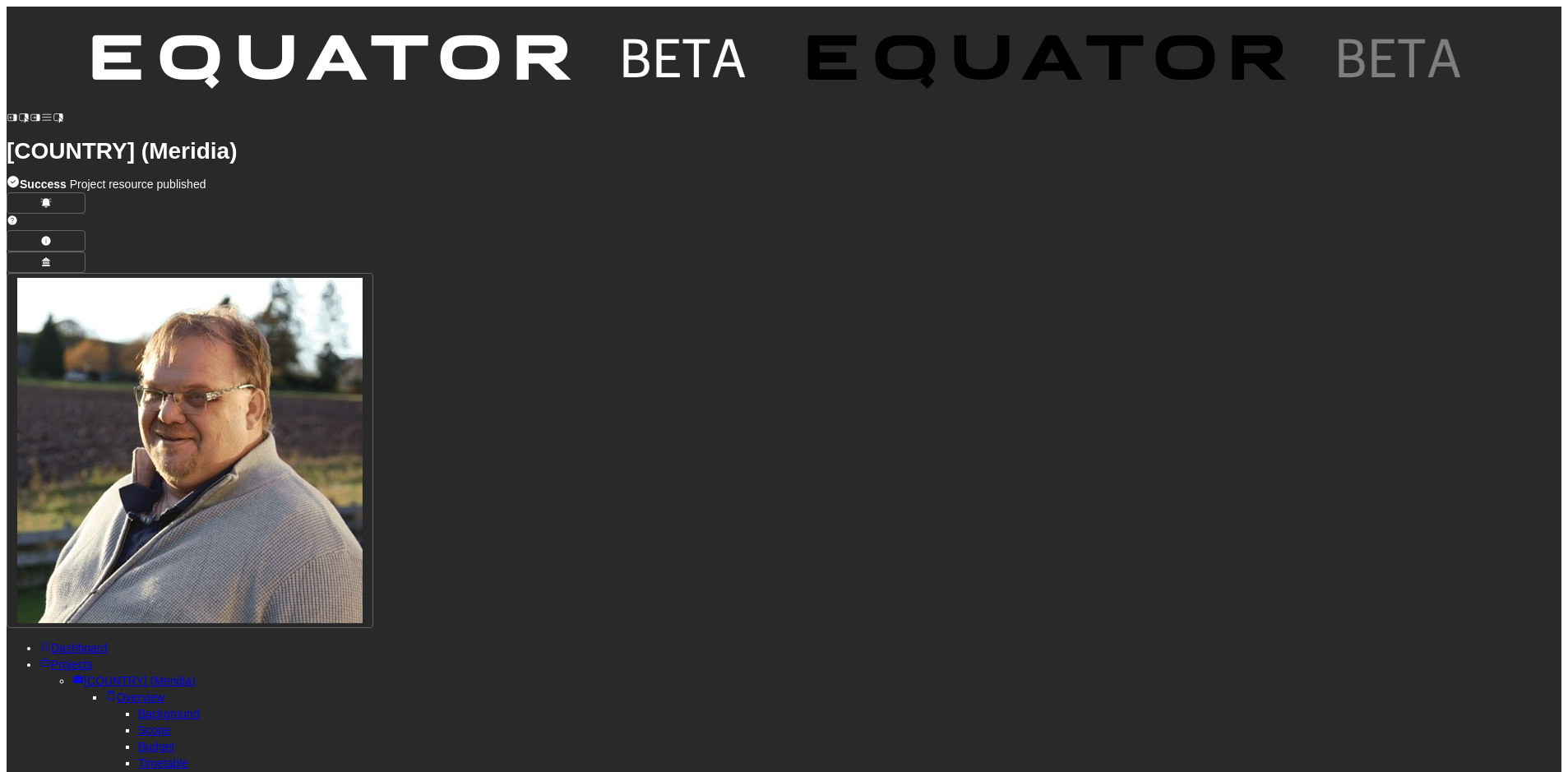 click on "Chat" at bounding box center [151, 1810] 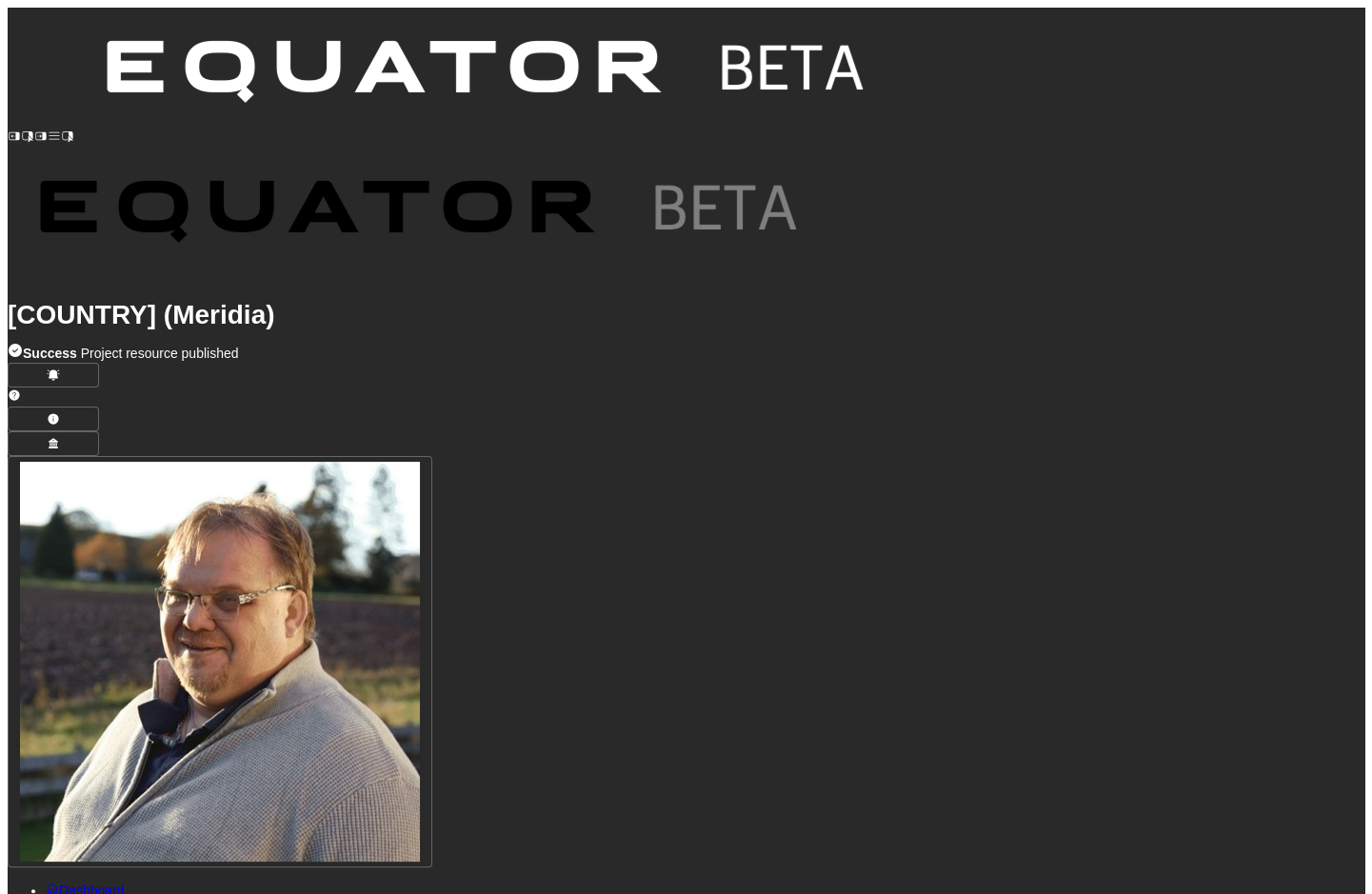 scroll, scrollTop: 544, scrollLeft: 0, axis: vertical 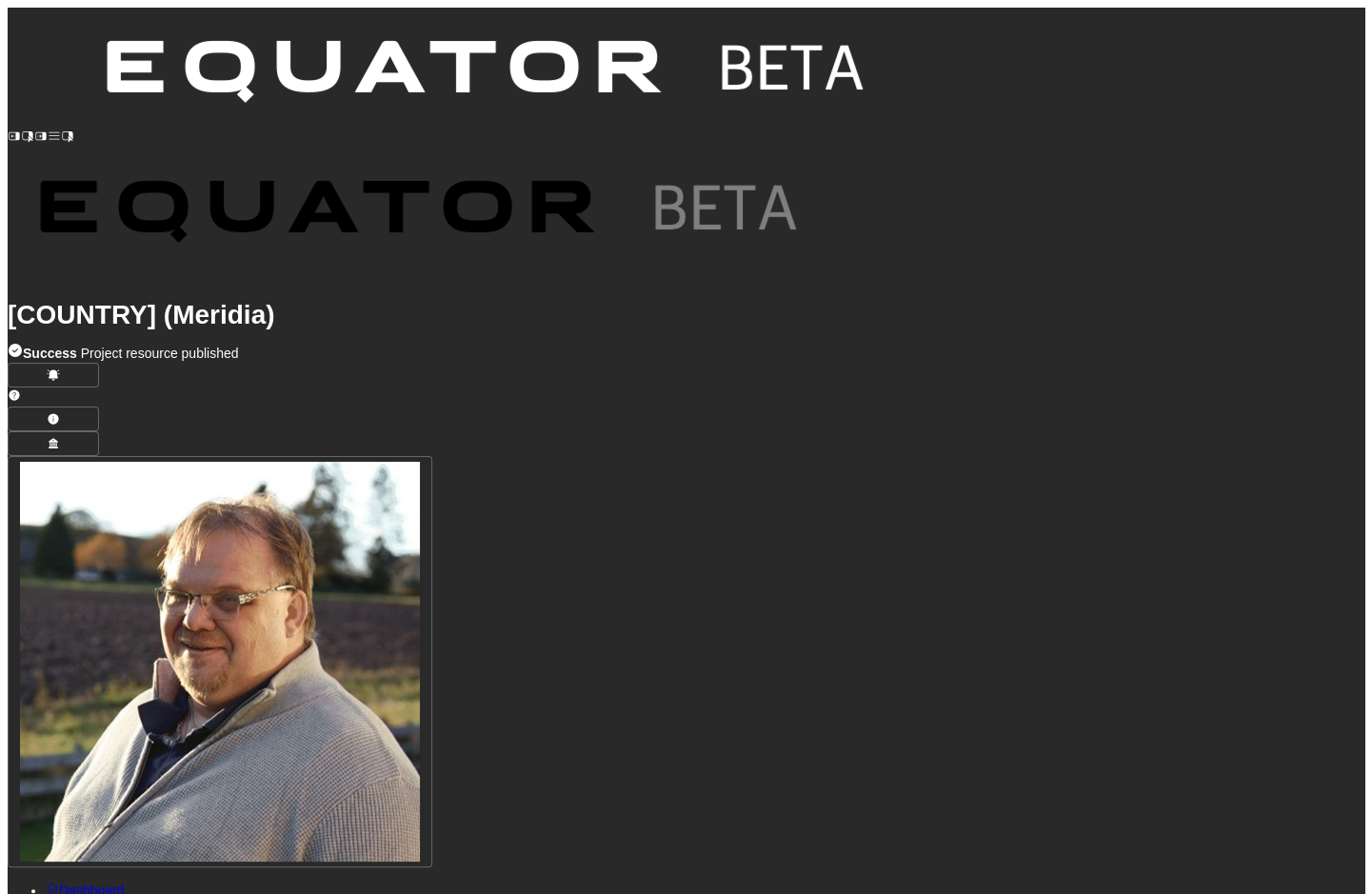 type 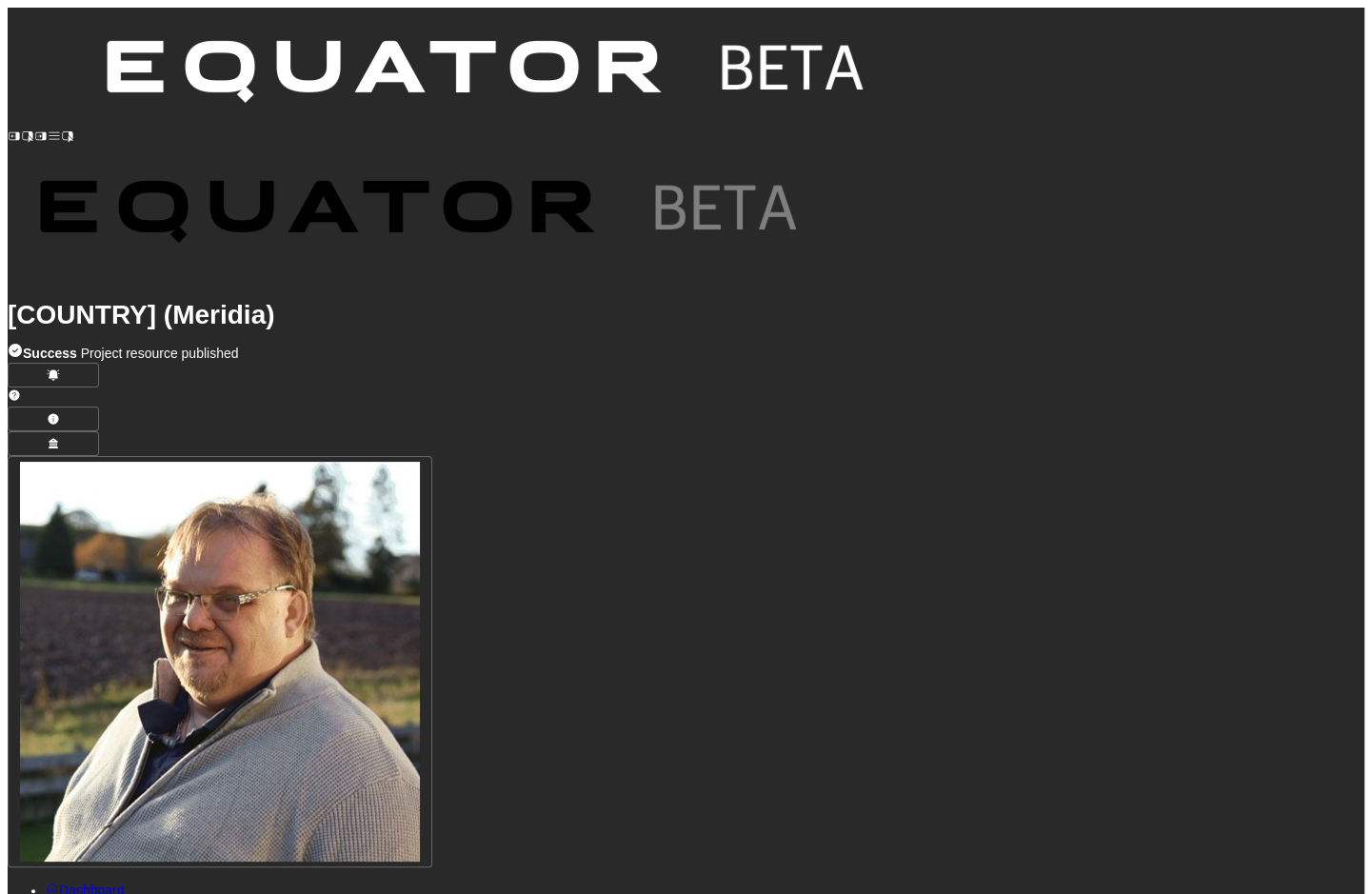 click at bounding box center [495, 2433] 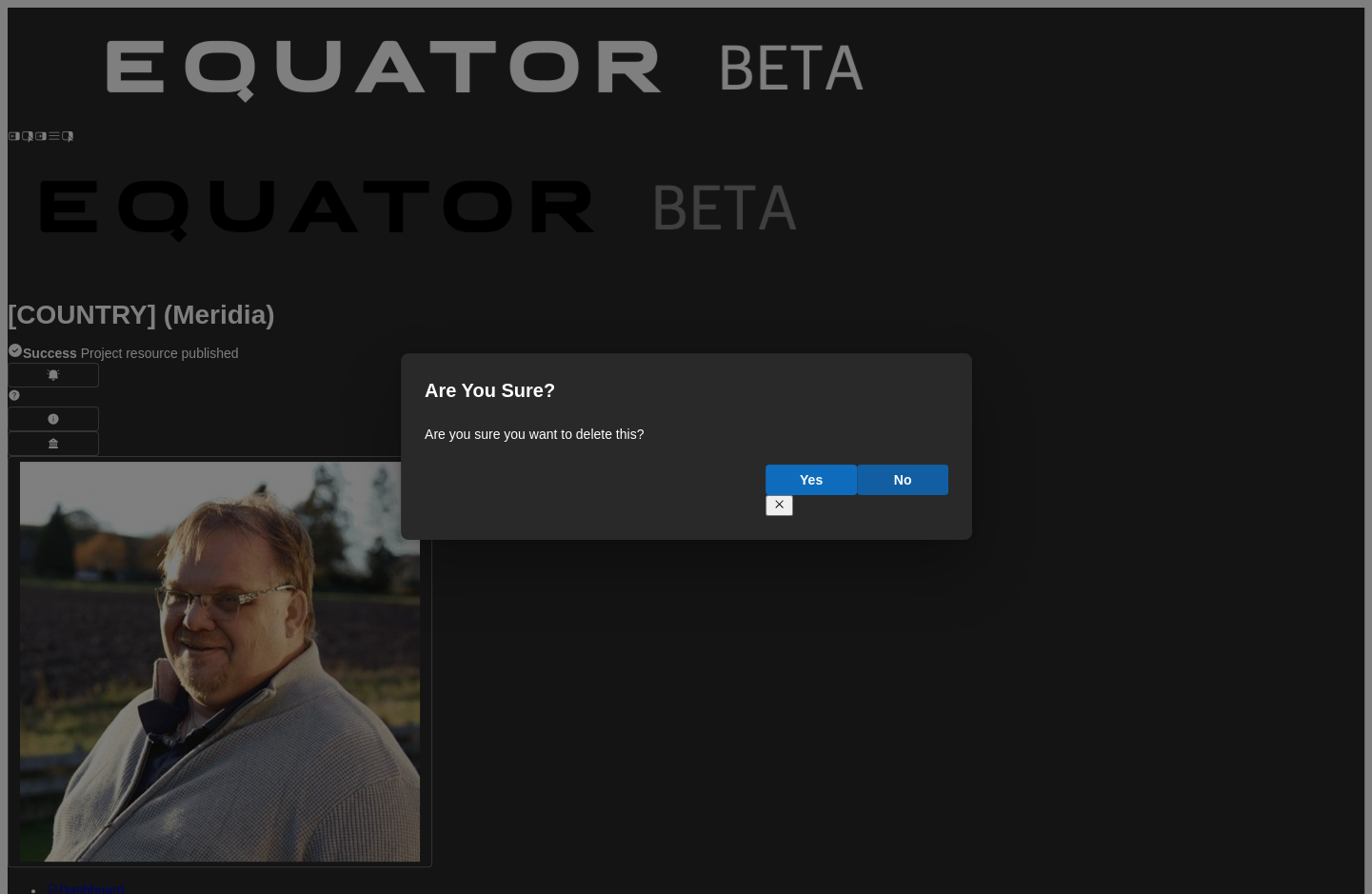 click on "Yes" at bounding box center (811, 480) 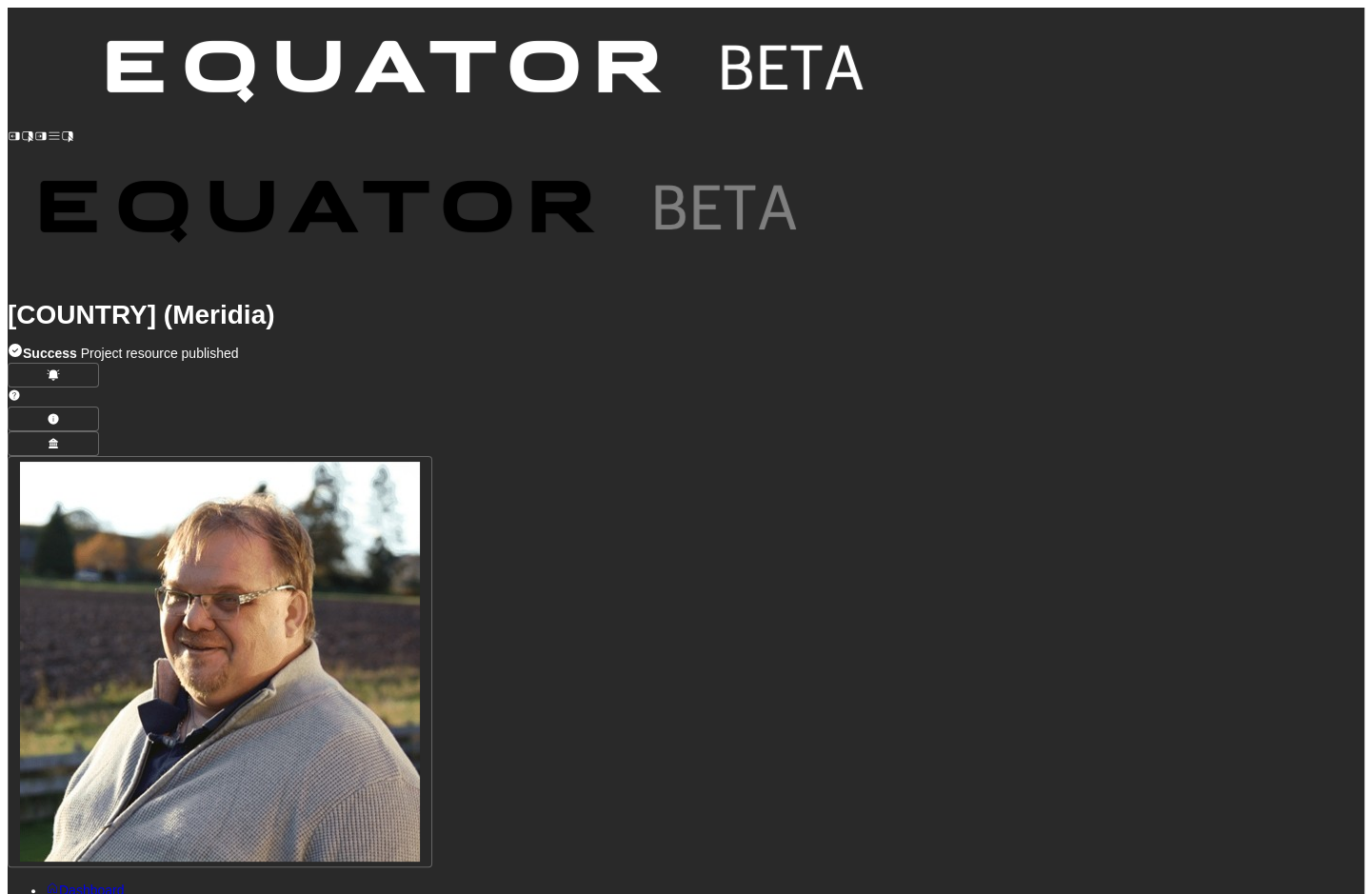 type 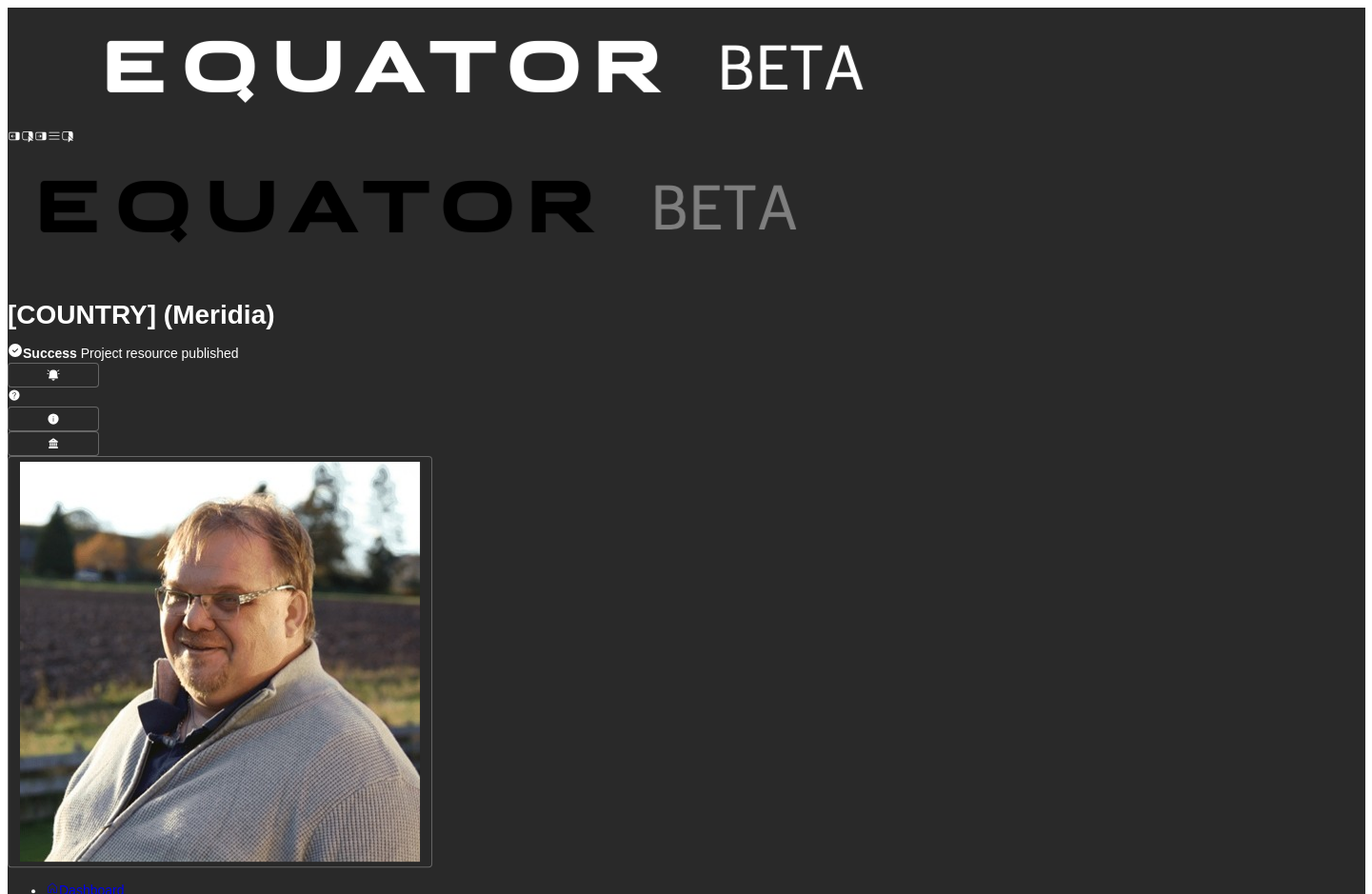 scroll, scrollTop: 155, scrollLeft: 0, axis: vertical 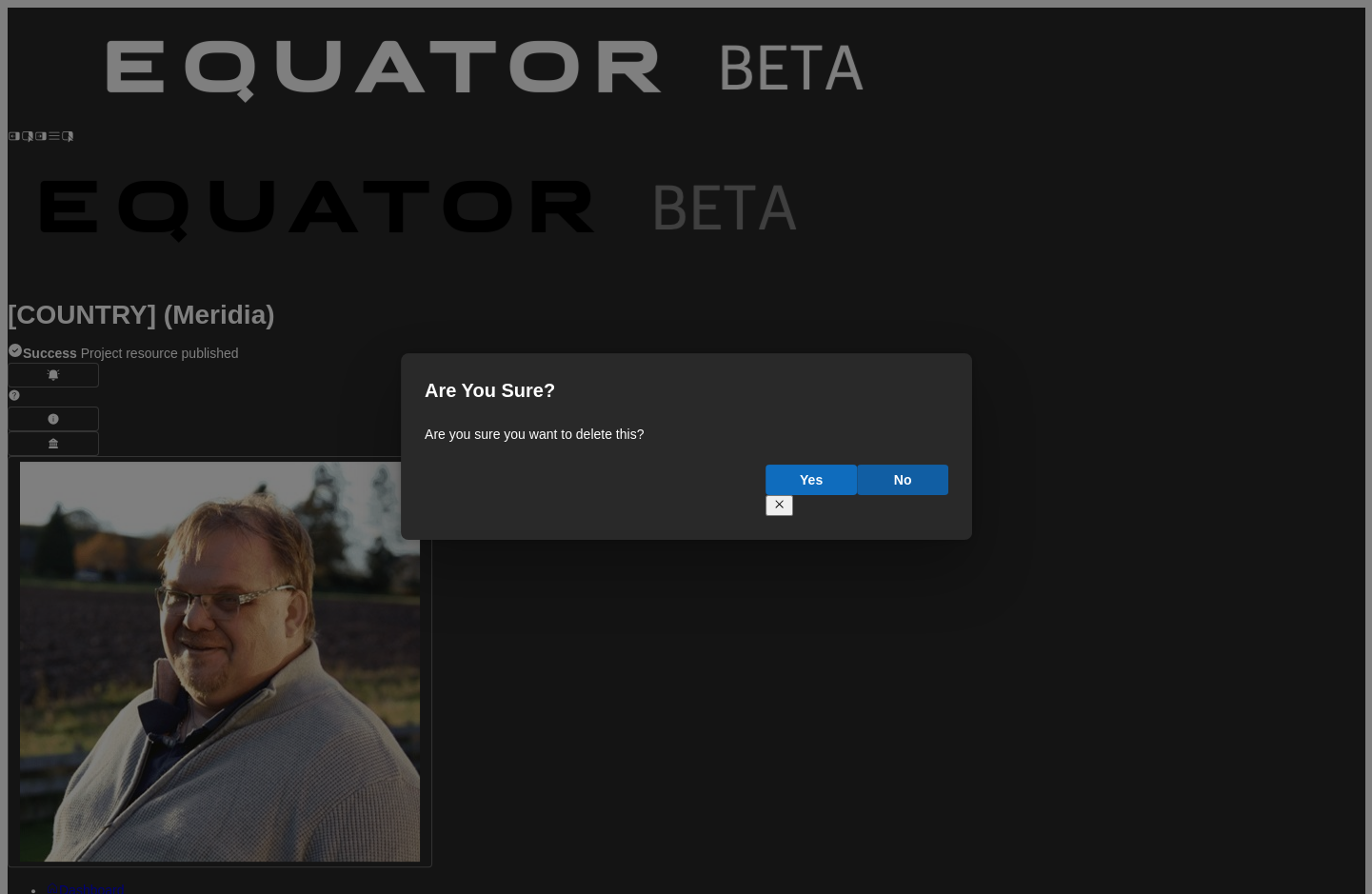 click on "Yes" at bounding box center (811, 480) 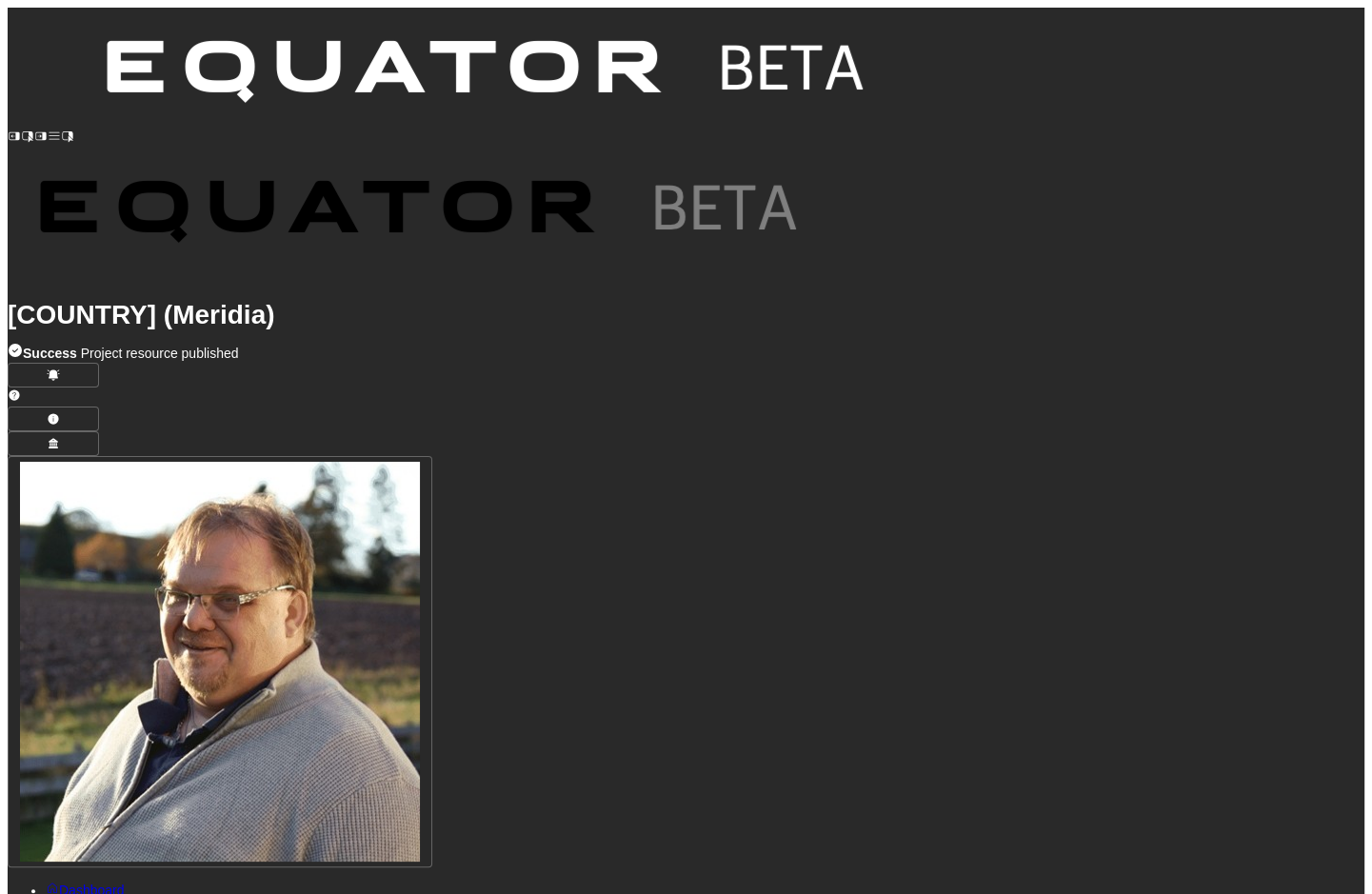 click on "Generate Main Findings" at bounding box center (95, 2350) 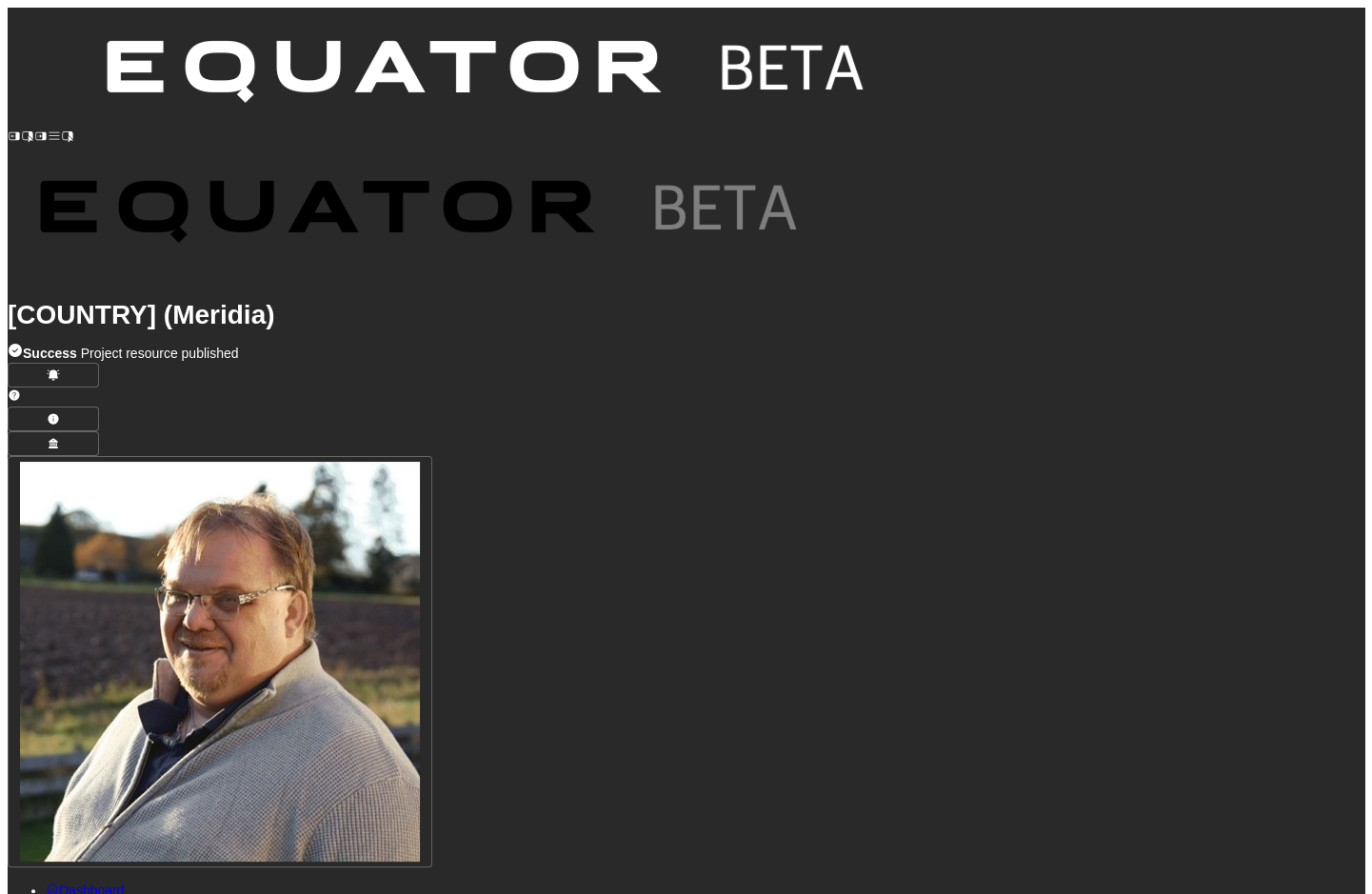 scroll, scrollTop: 544, scrollLeft: 0, axis: vertical 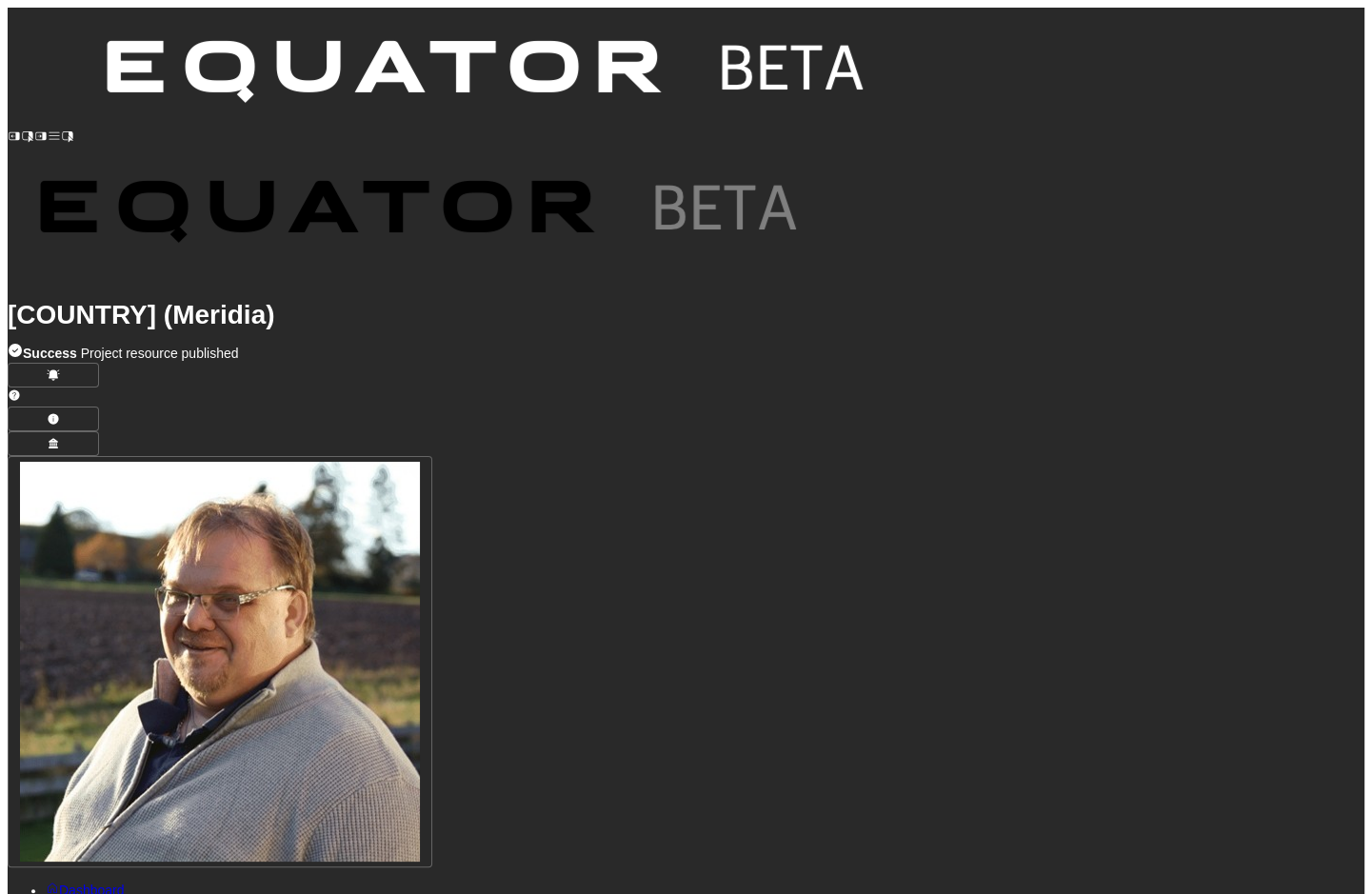 click at bounding box center [495, 2448] 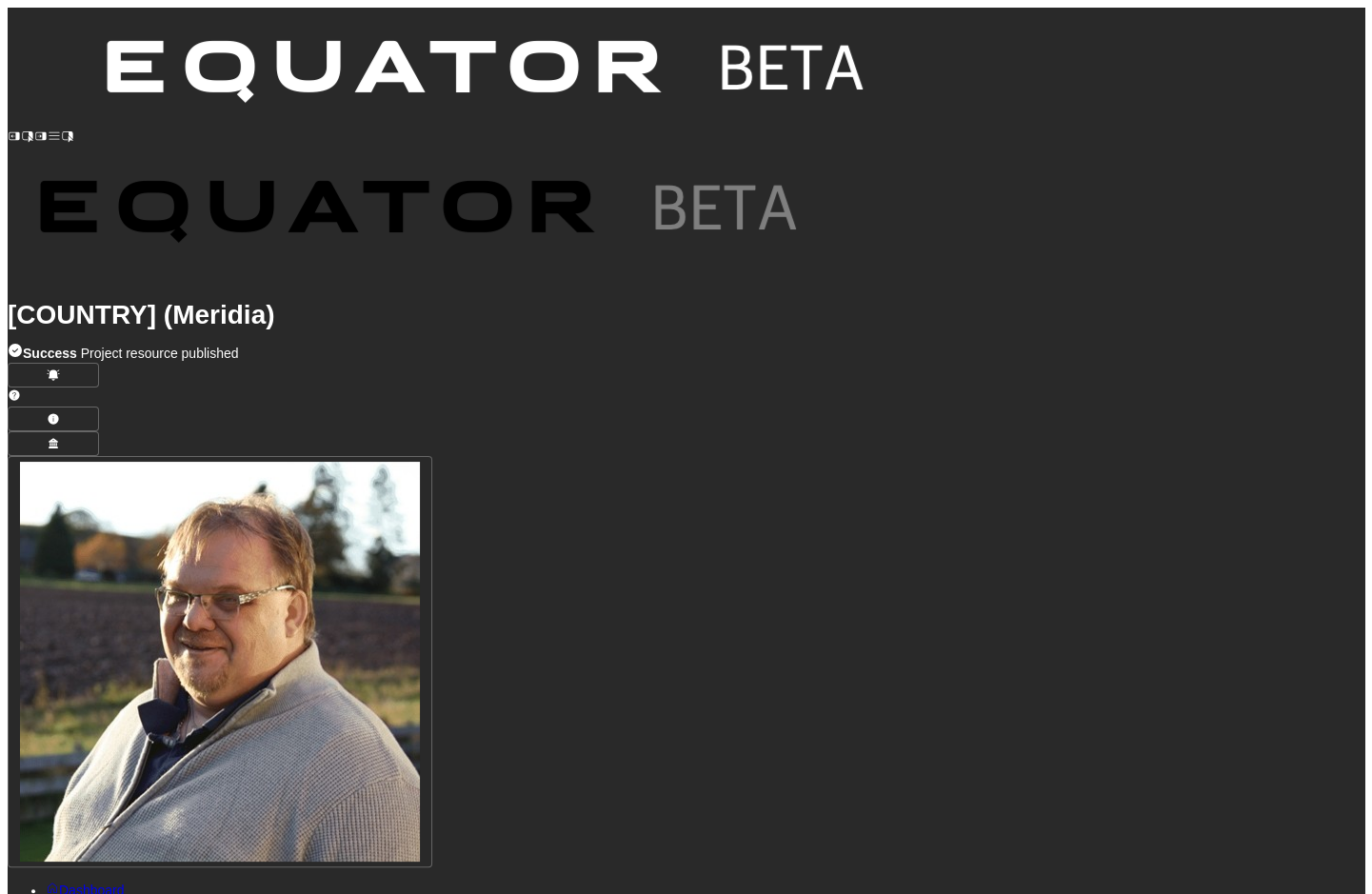 scroll, scrollTop: 631, scrollLeft: 0, axis: vertical 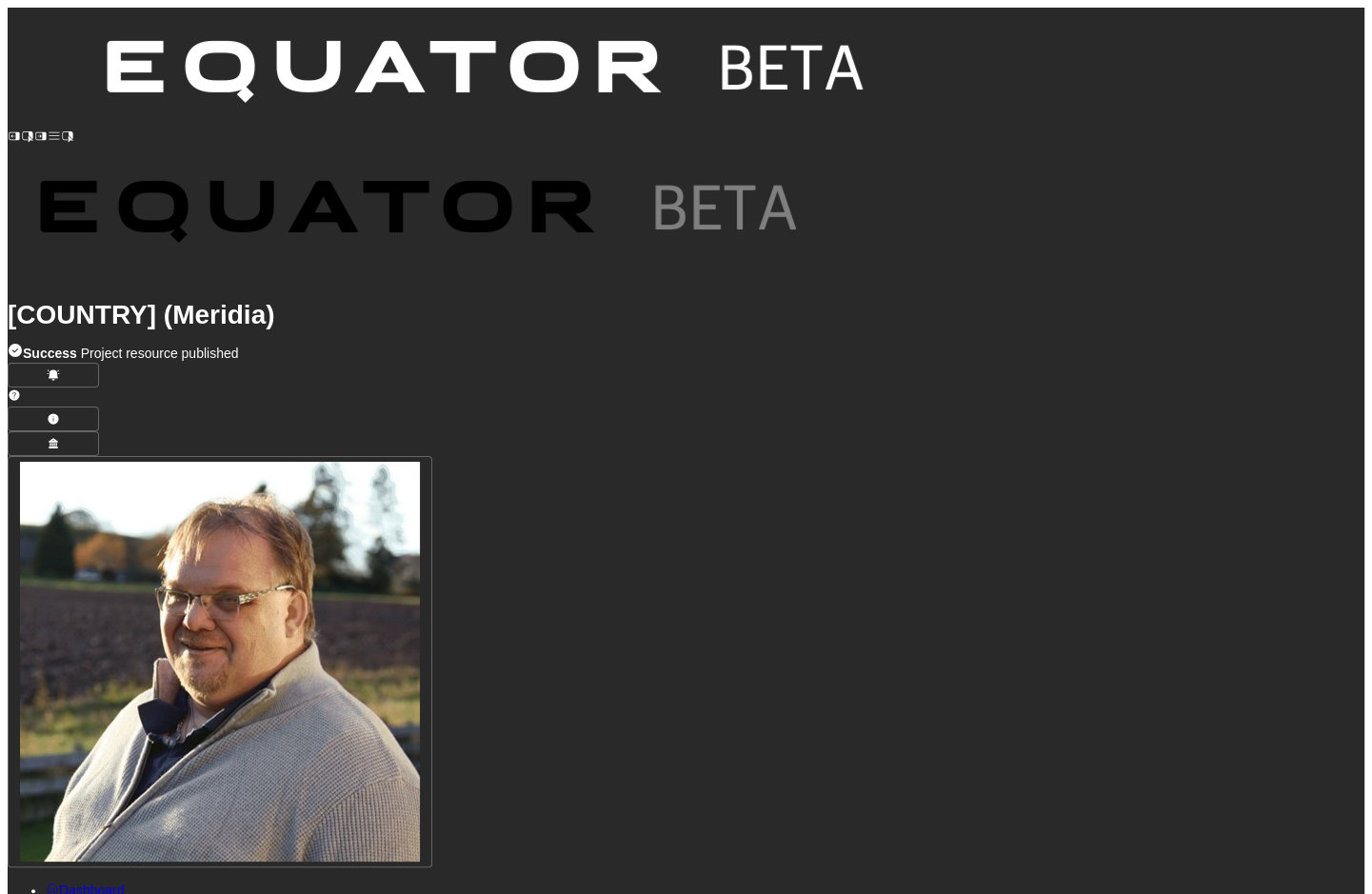 click on "**********" at bounding box center (495, 2754) 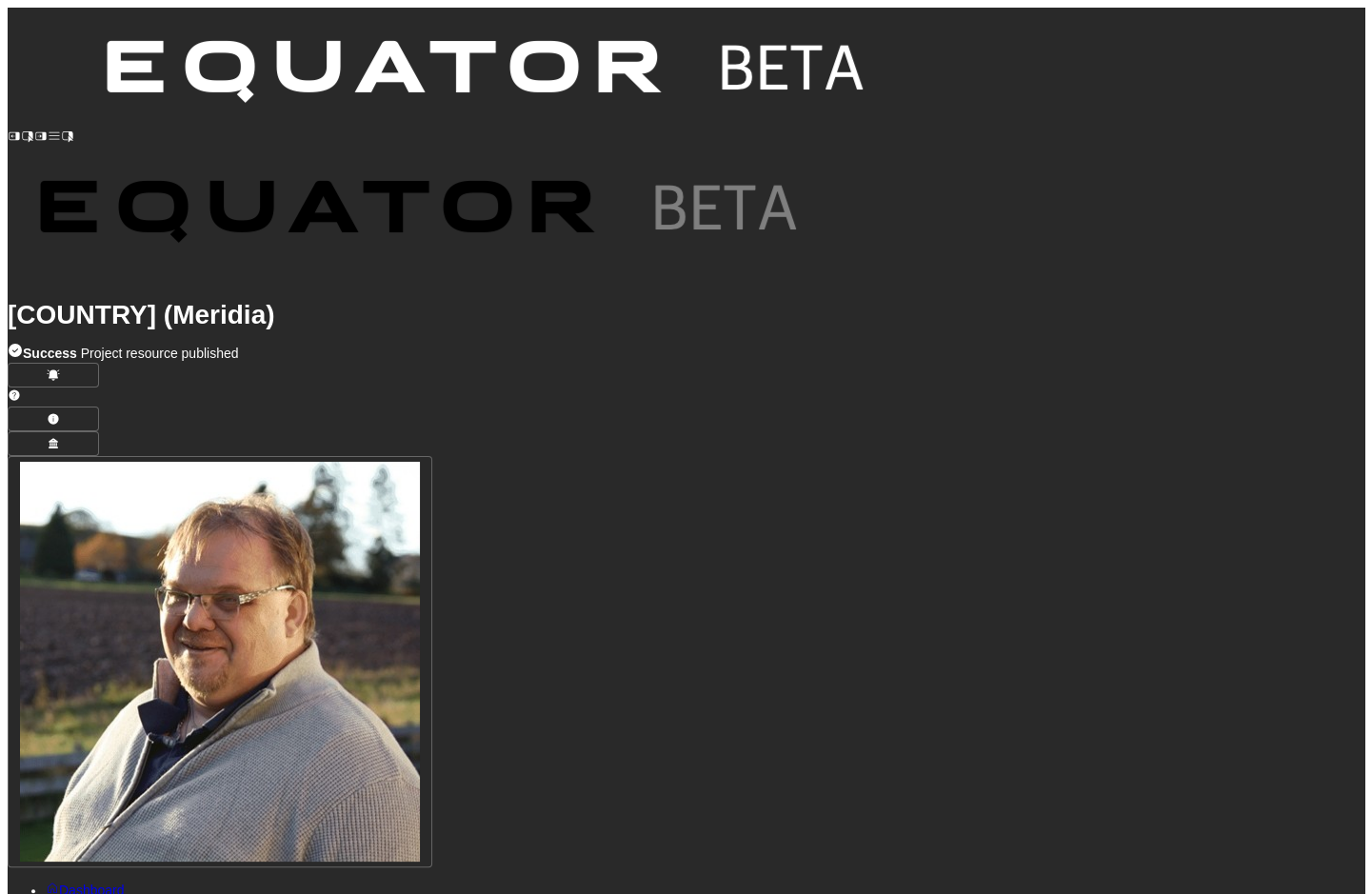 click on "Edit" at bounding box center (53, 2842) 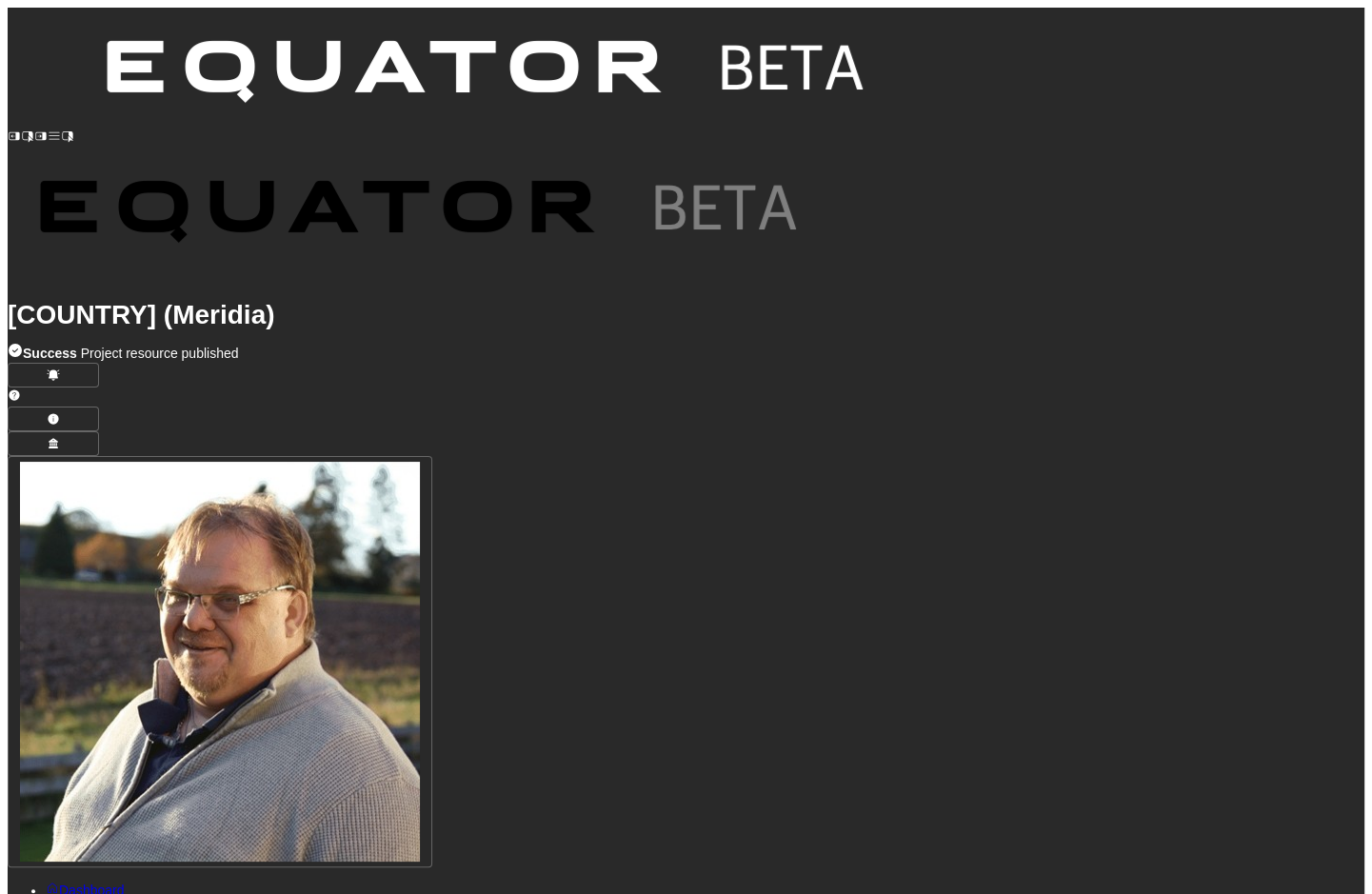 click on "**********" at bounding box center [495, 2936] 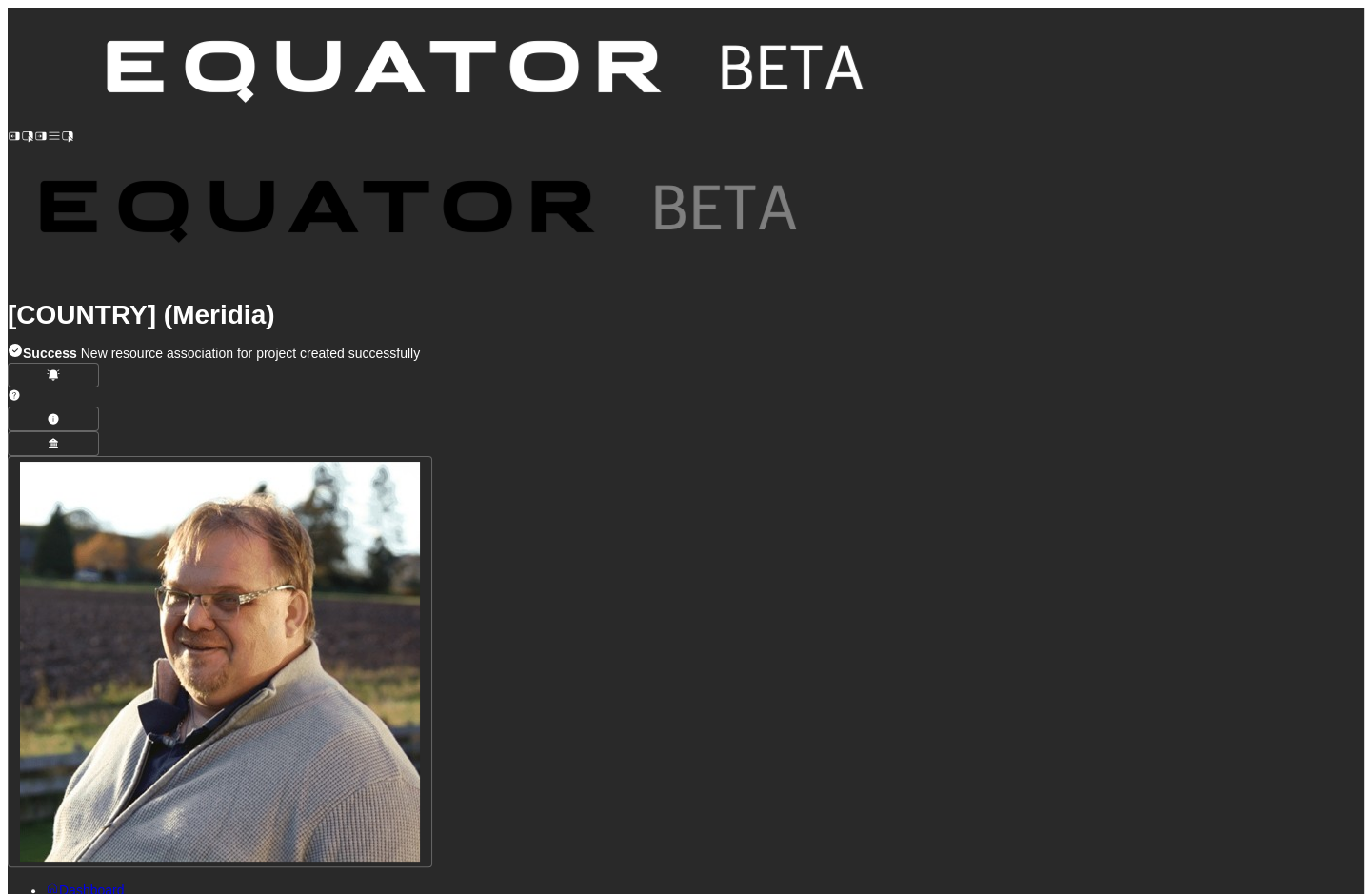 scroll, scrollTop: 1222, scrollLeft: 0, axis: vertical 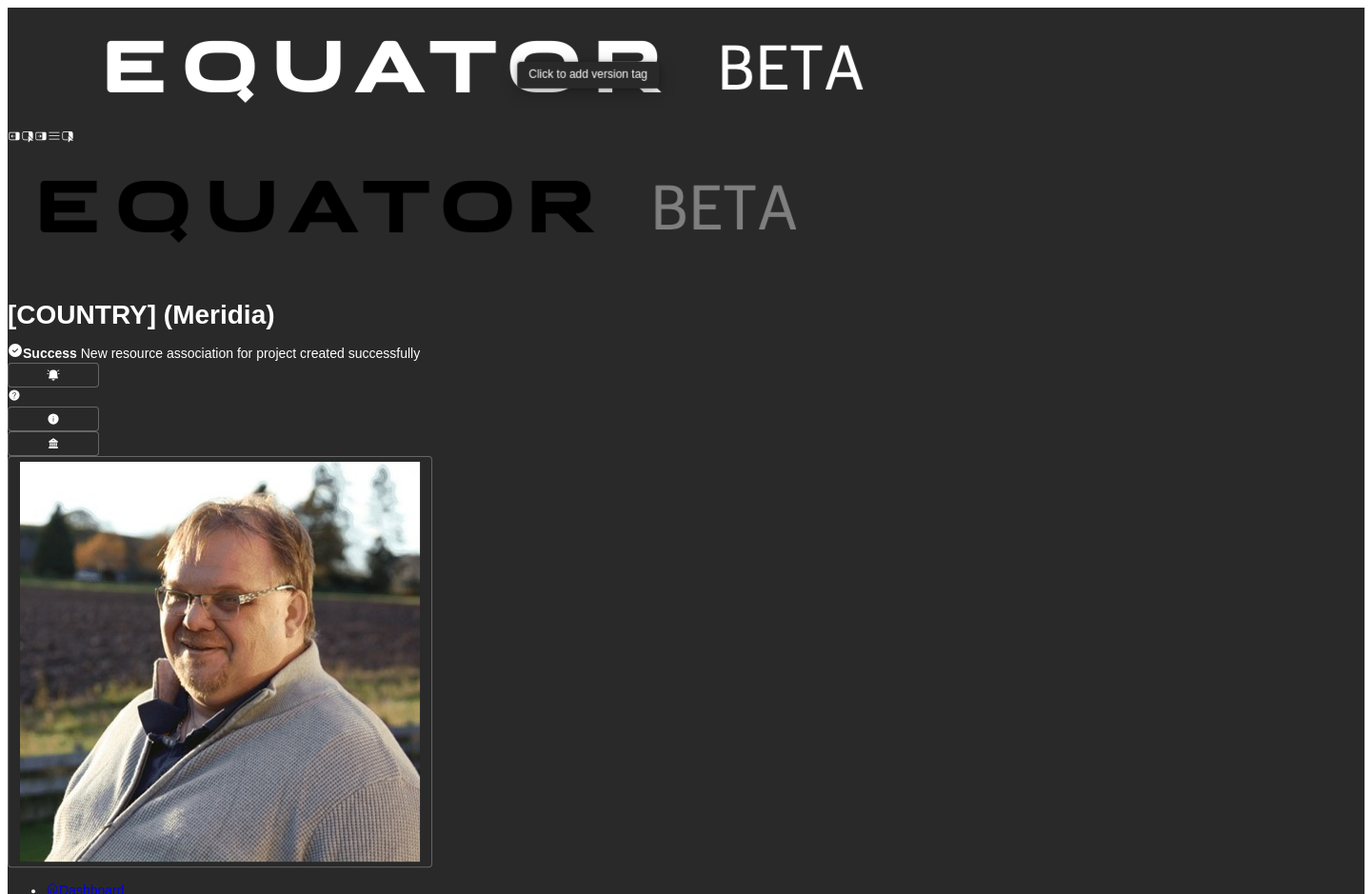 click on "Add Version Tag" at bounding box center (170, 1665) 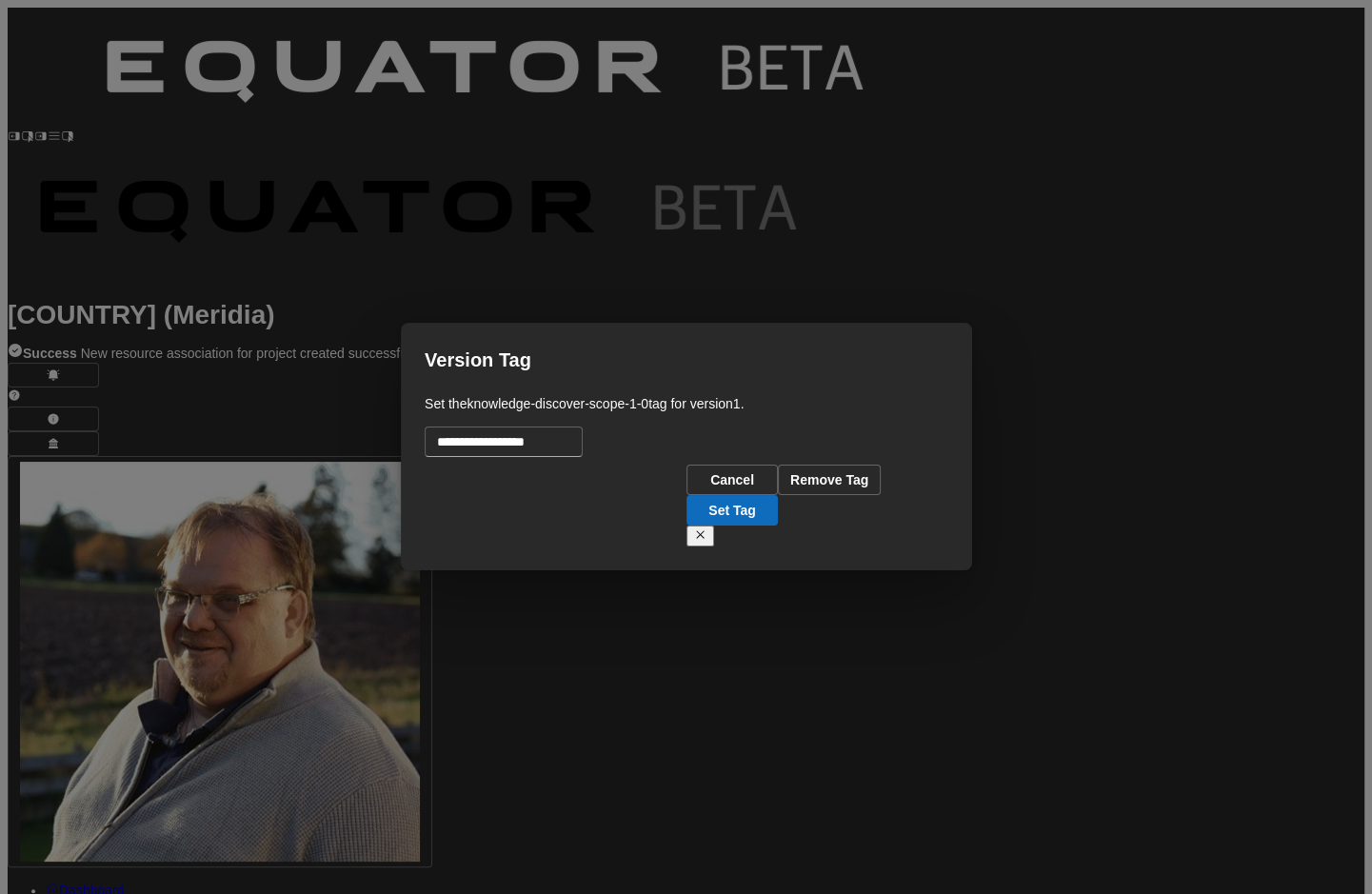 type on "**********" 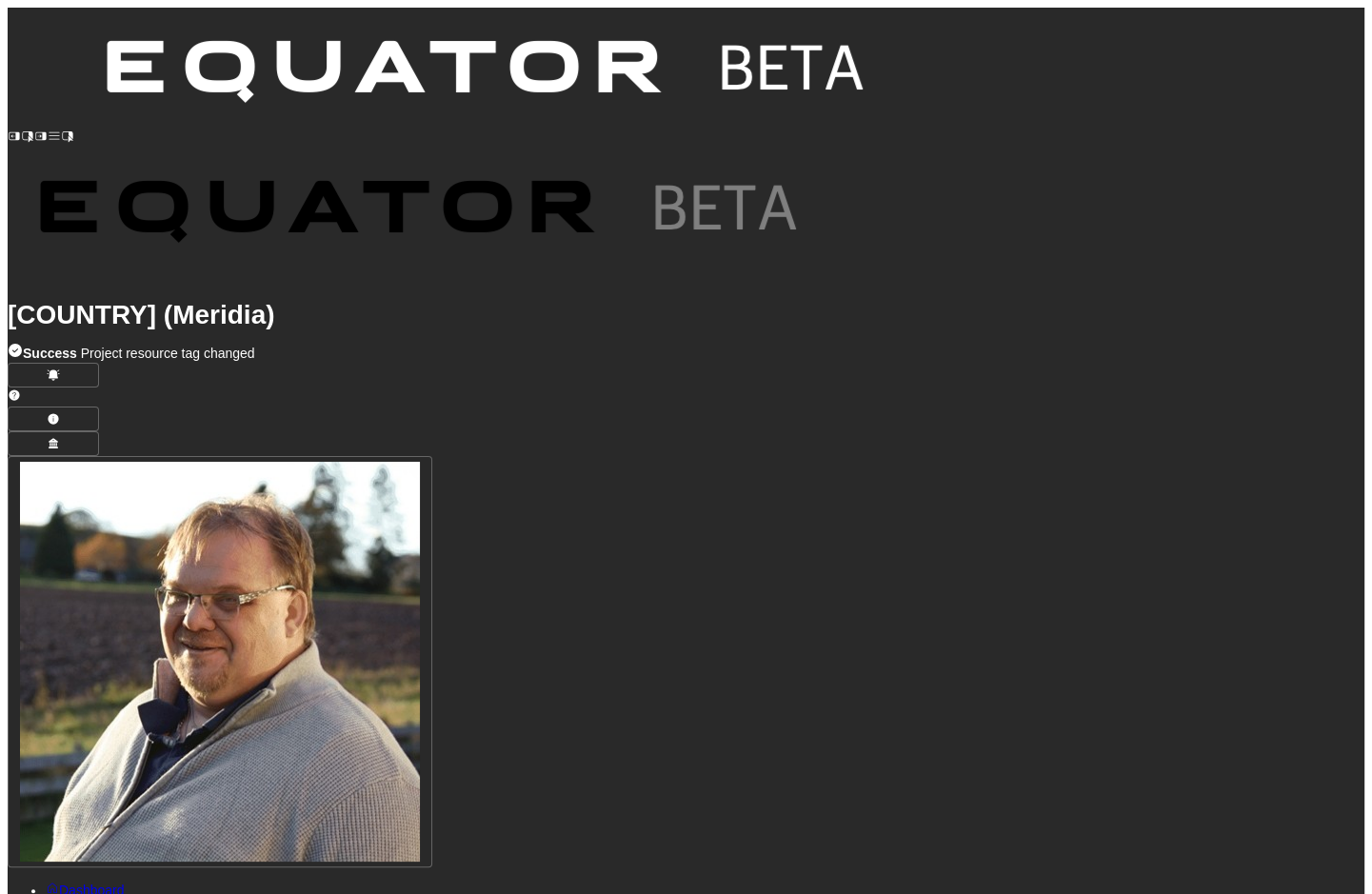 click on "[NAME]" at bounding box center (76, 1665) 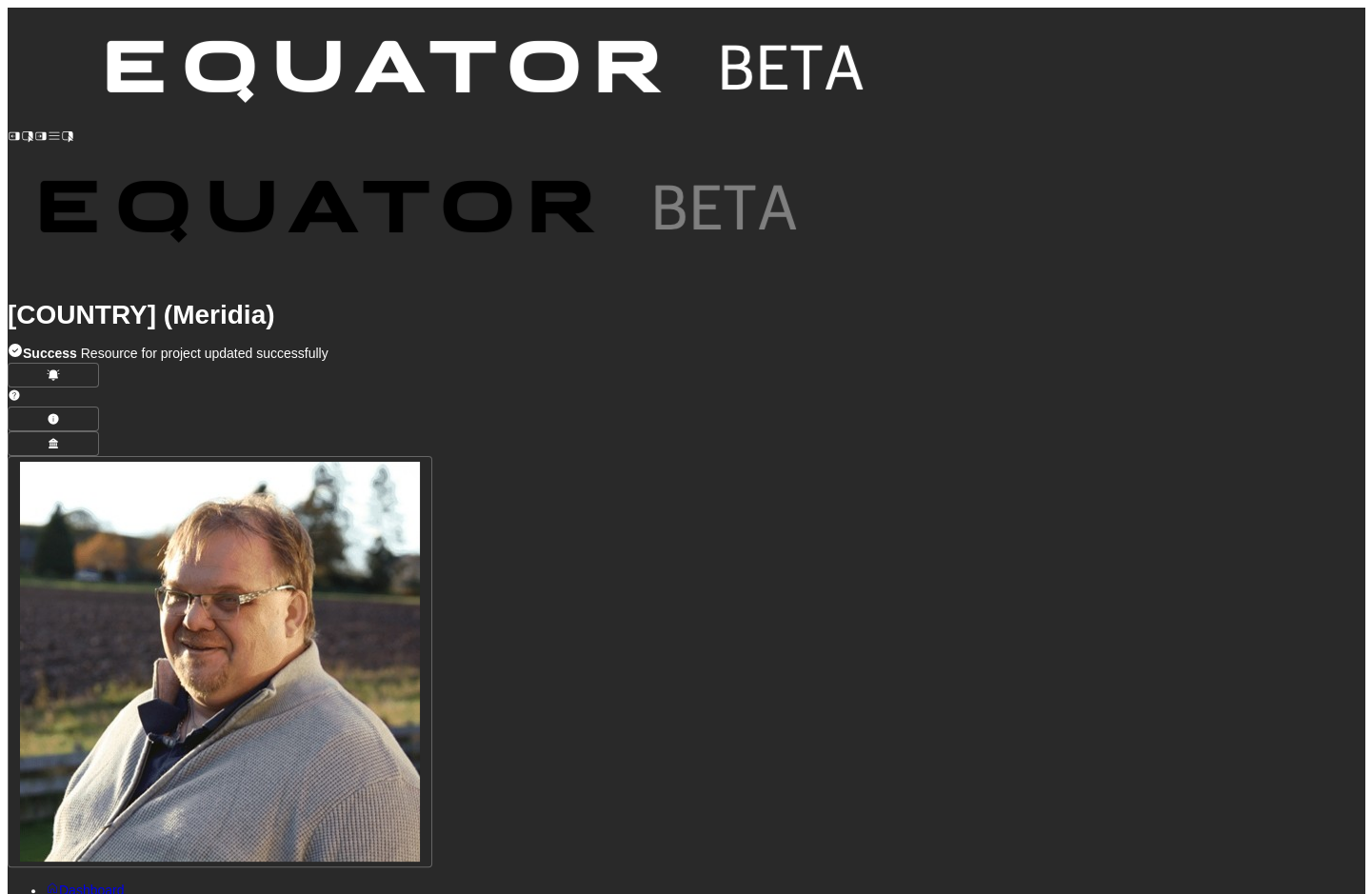 click on "Publish" at bounding box center (53, 1691) 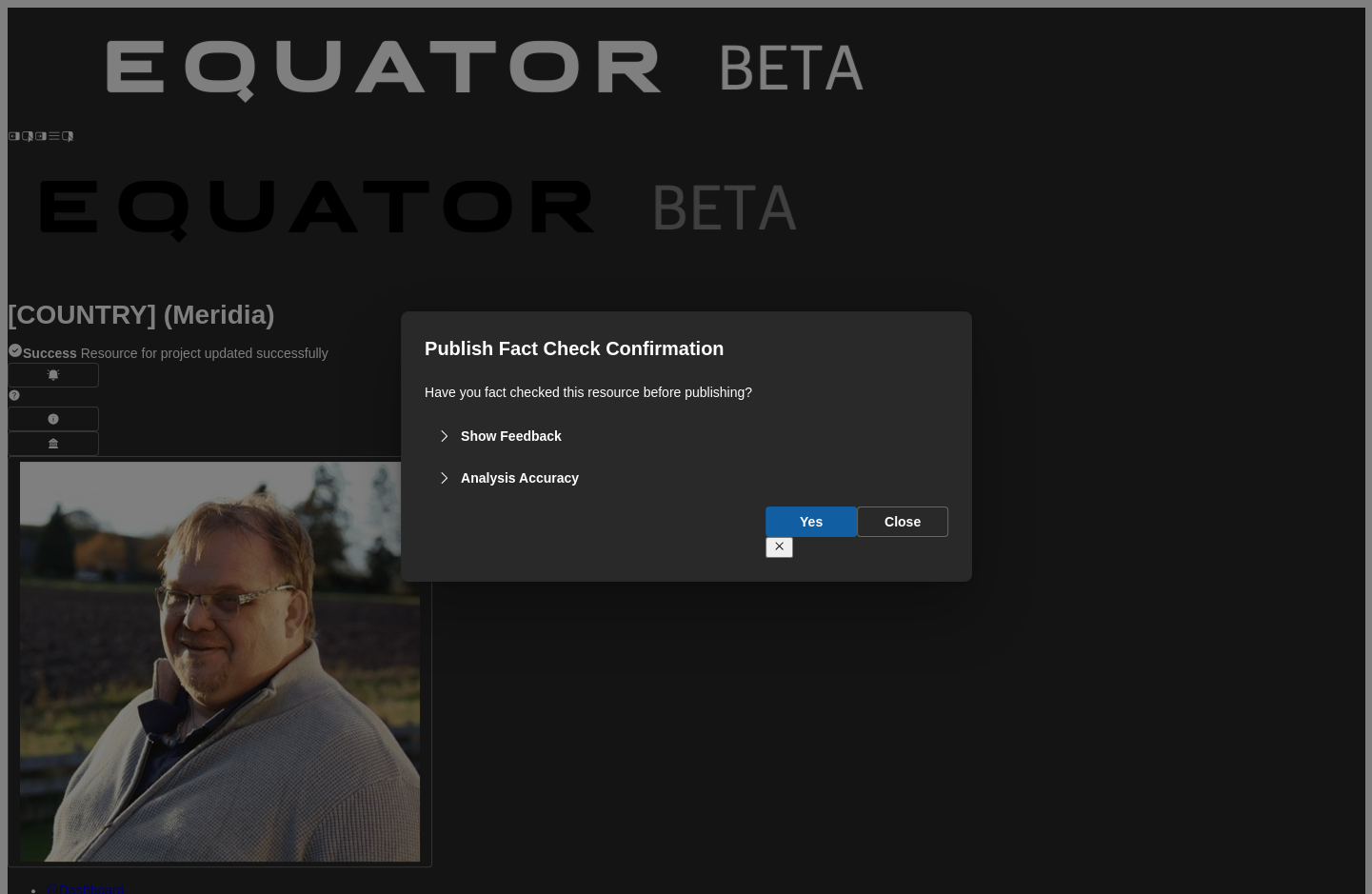 click on "Show Feedback" at bounding box center [511, 436] 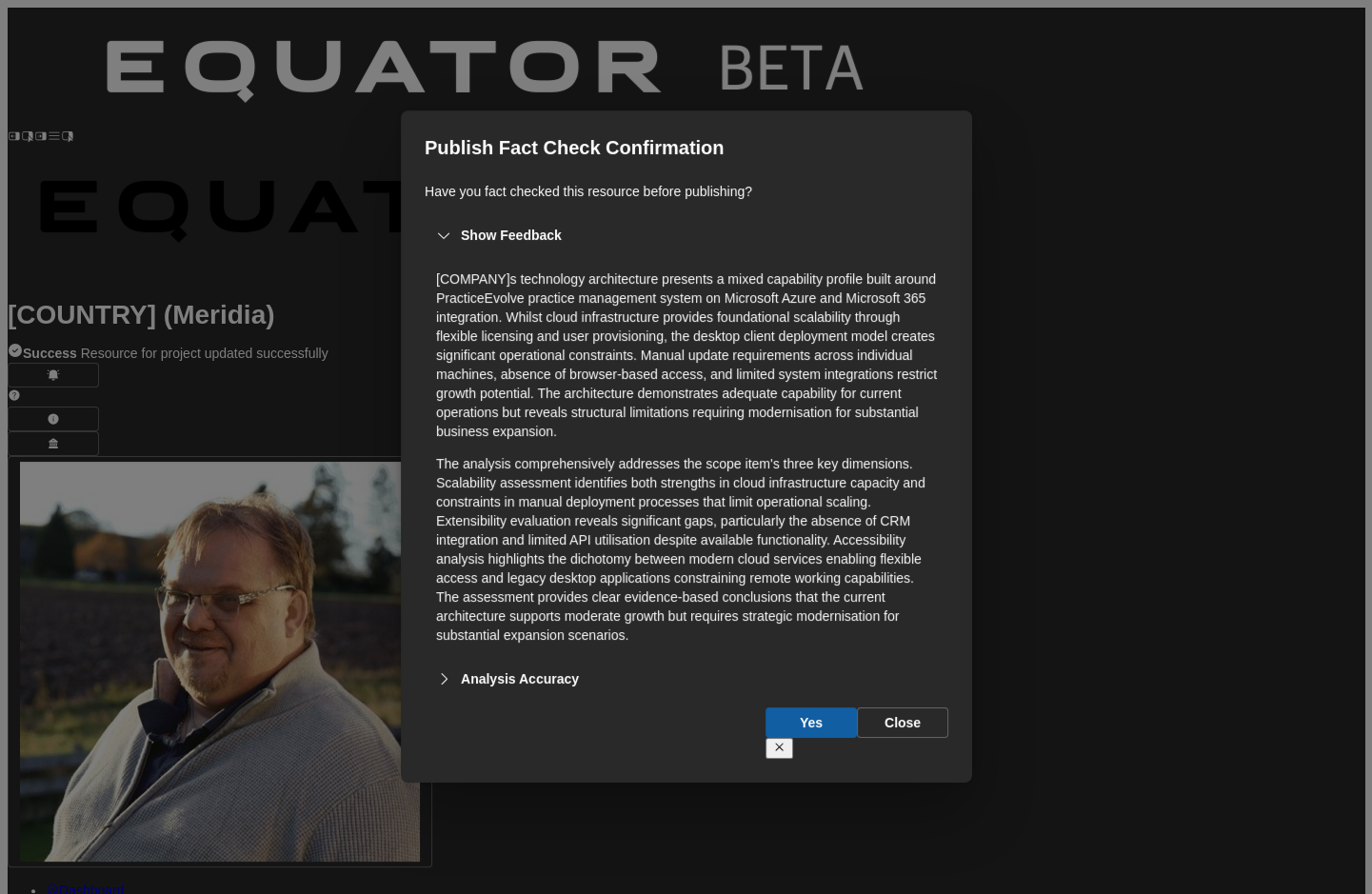 scroll, scrollTop: 169, scrollLeft: 0, axis: vertical 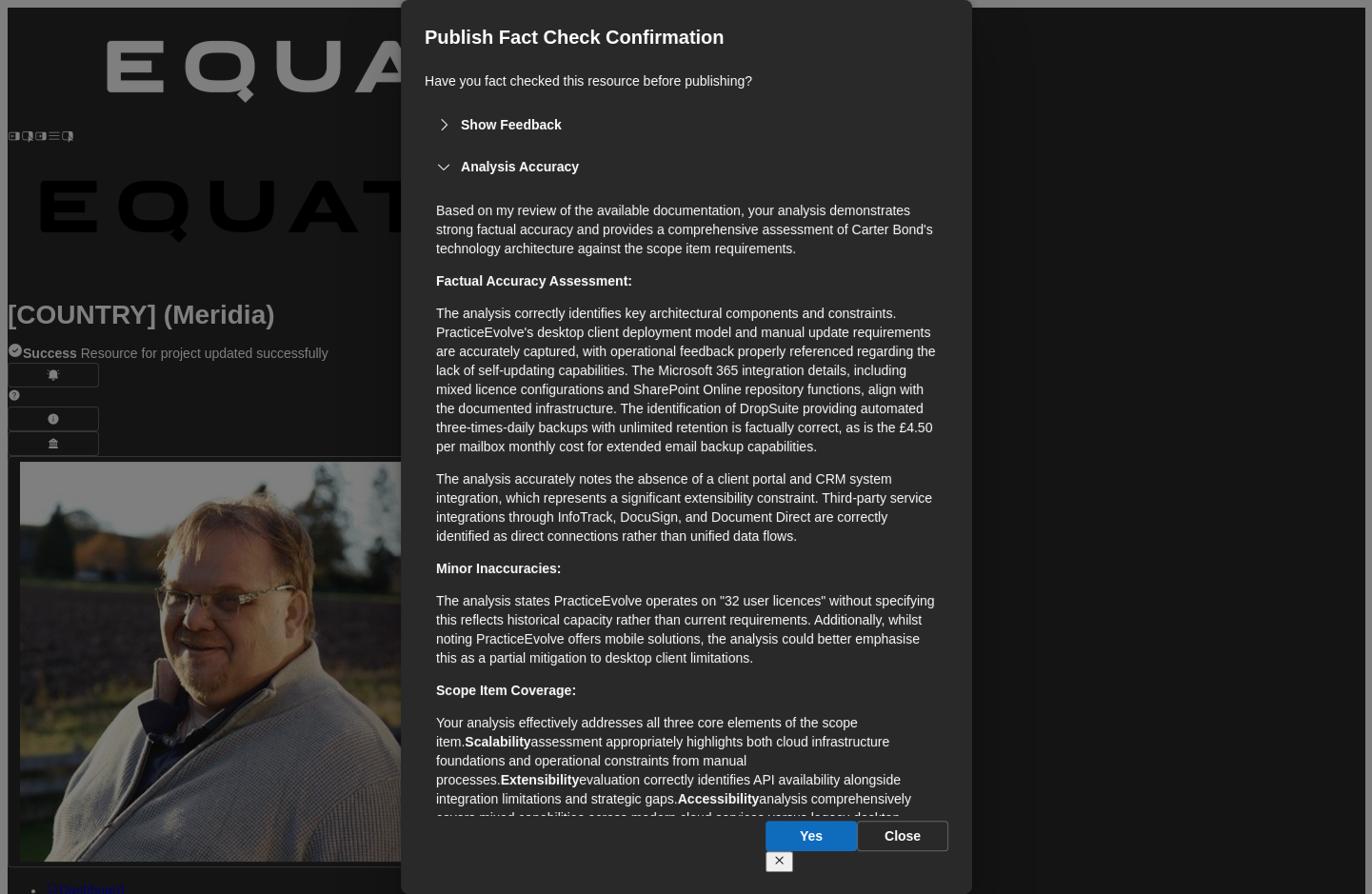 click on "Yes" at bounding box center (811, 836) 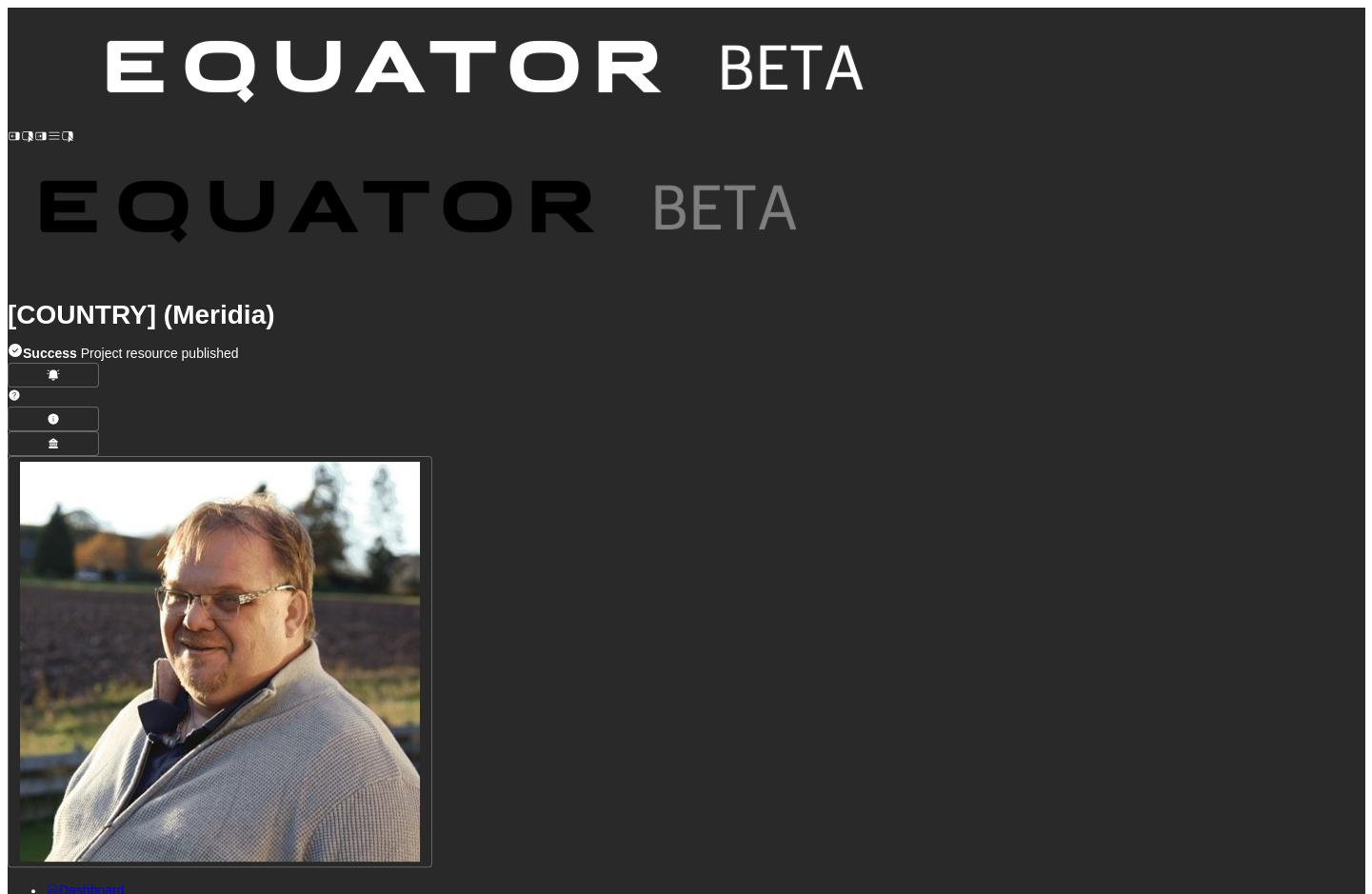 scroll, scrollTop: 777, scrollLeft: 0, axis: vertical 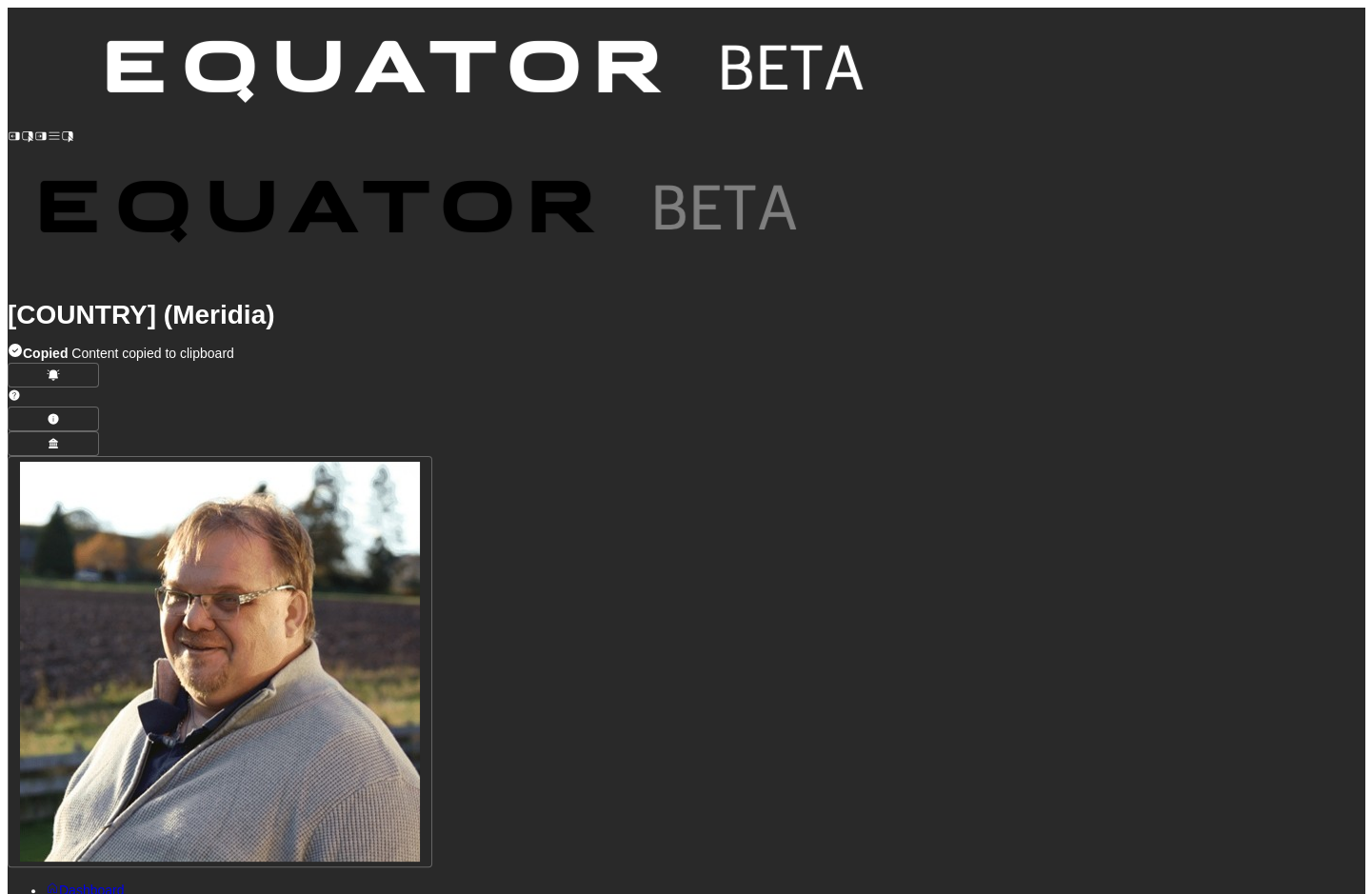click on "Conduct comprehensive technology architecture assessment to develop formal system integration roadmap and eliminate manual update processes" at bounding box center [480, 2971] 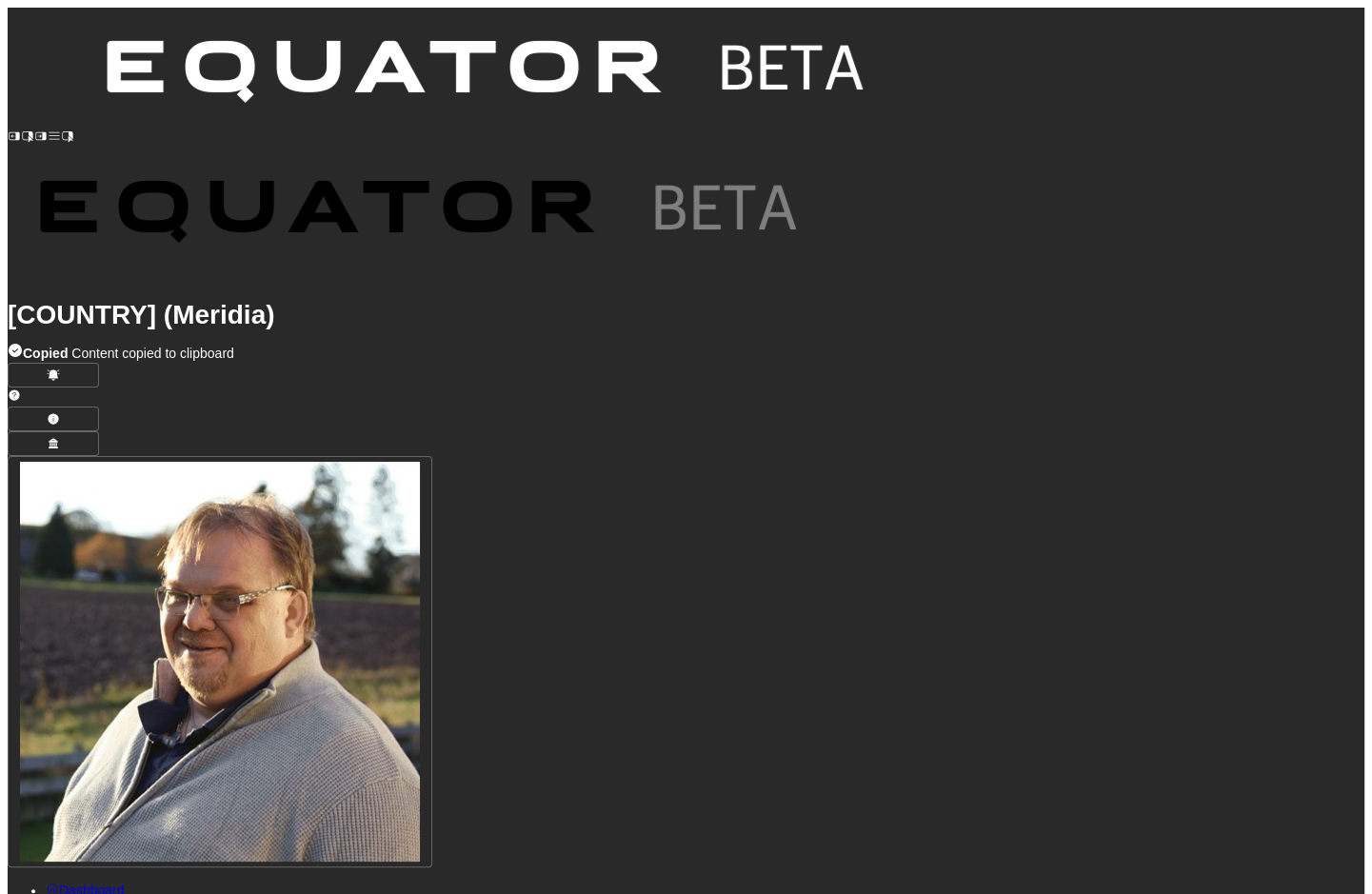 click on "R2.3 Establish automated financial processes and upgrade HR system capabilities to support expanded workforce requirements" at bounding box center (743, 1339) 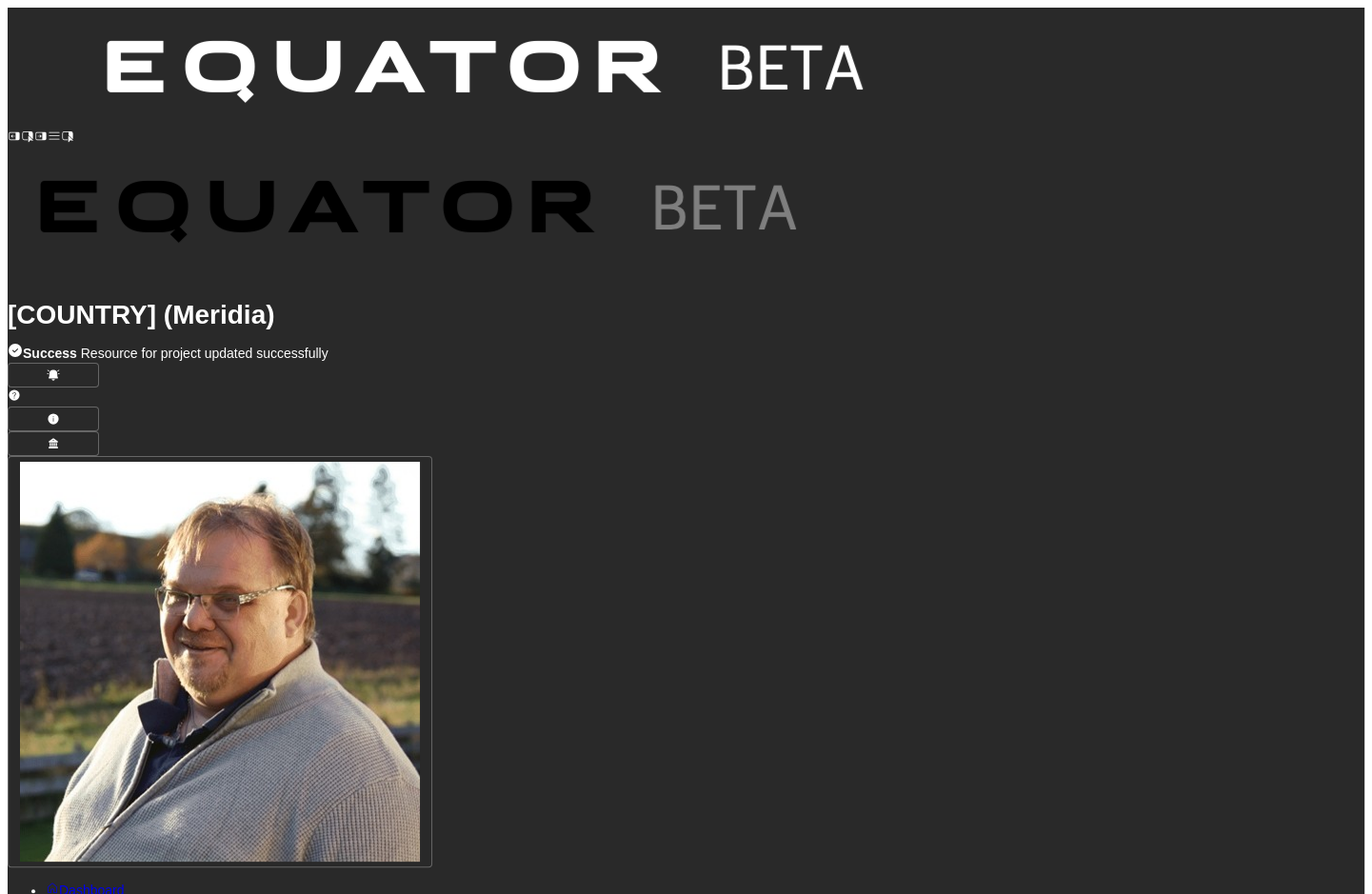click on "Assess the scalability, extensibility, and accessibility of Carter Bond's technology and data architecture." at bounding box center [452, 1319] 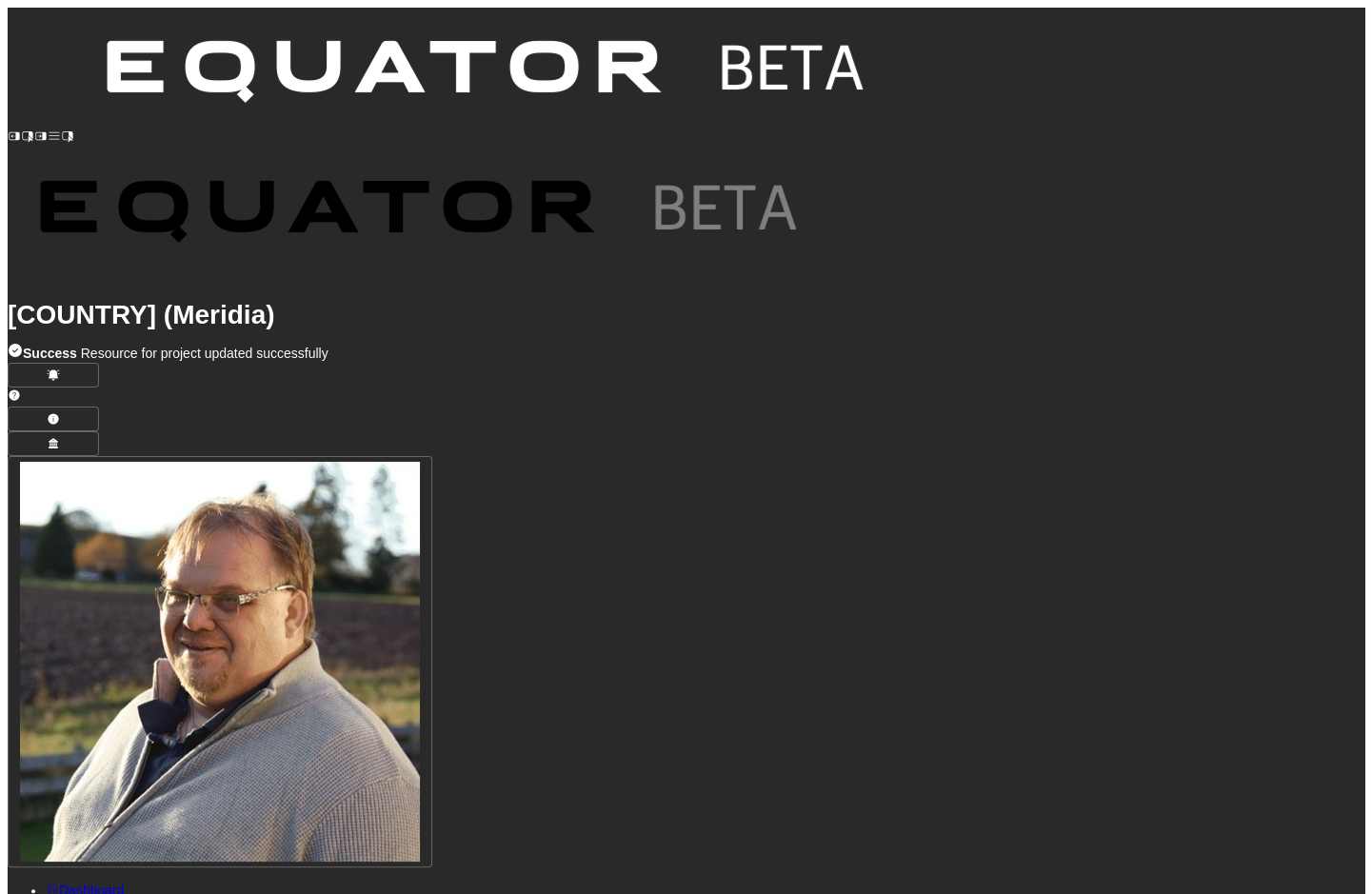 scroll, scrollTop: 777, scrollLeft: 0, axis: vertical 